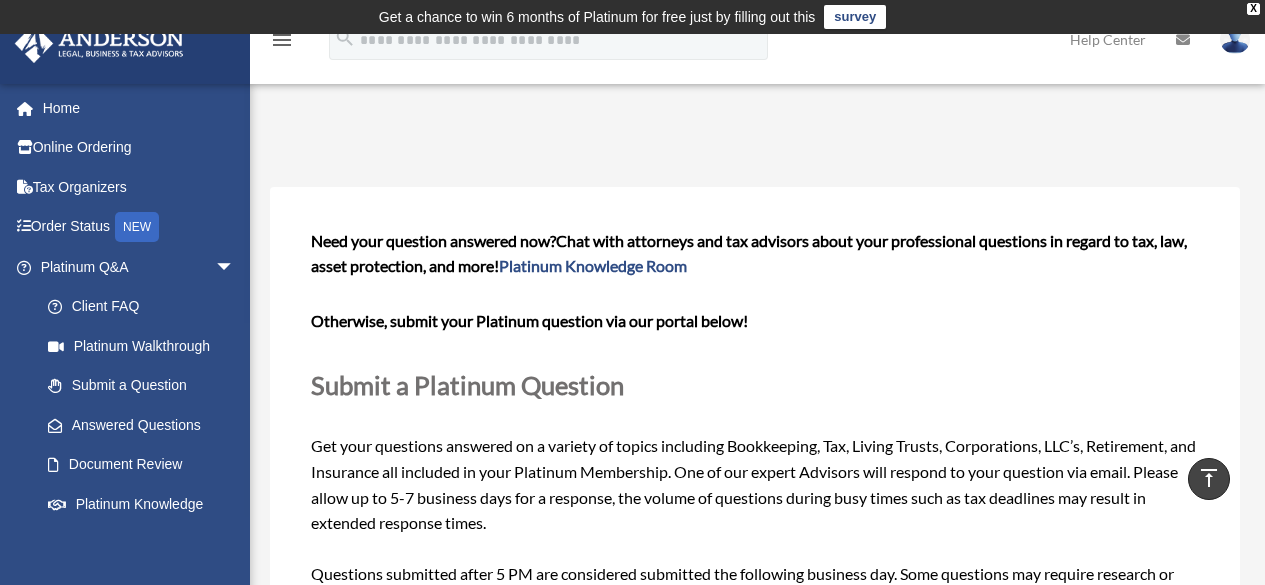 select on "******" 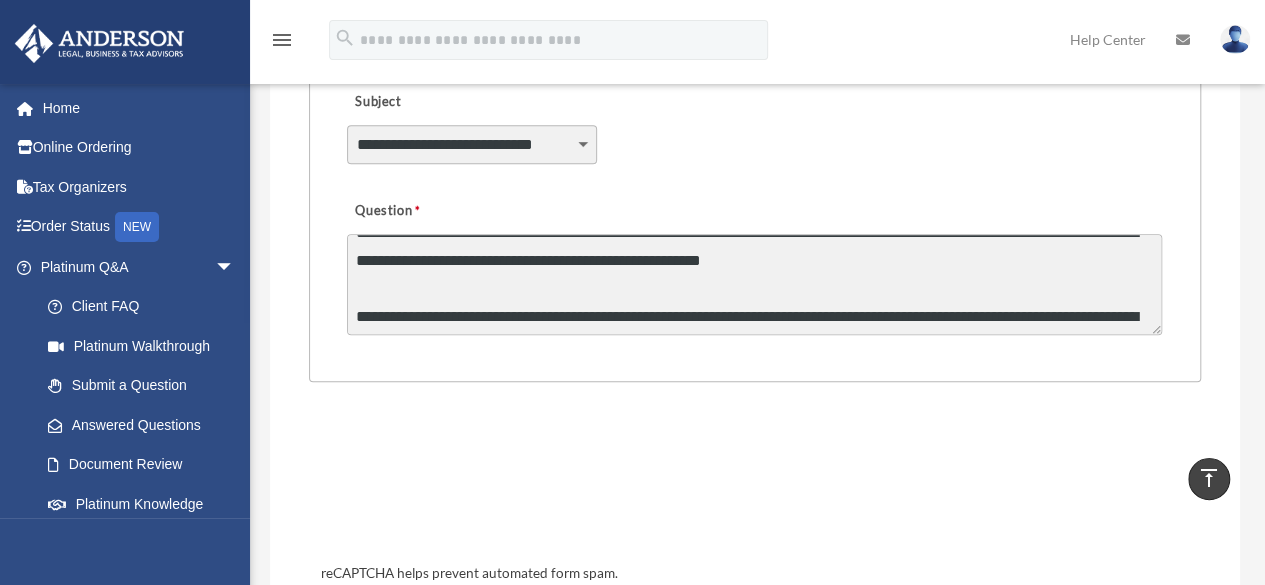 scroll, scrollTop: 168, scrollLeft: 0, axis: vertical 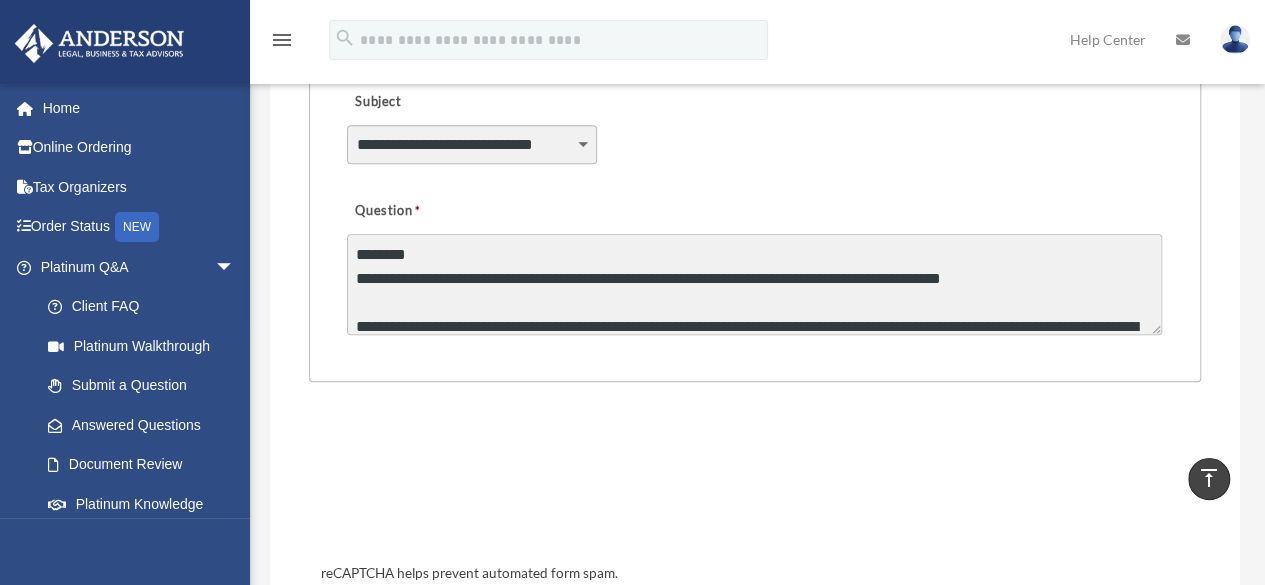 drag, startPoint x: 434, startPoint y: 317, endPoint x: 339, endPoint y: 230, distance: 128.8177 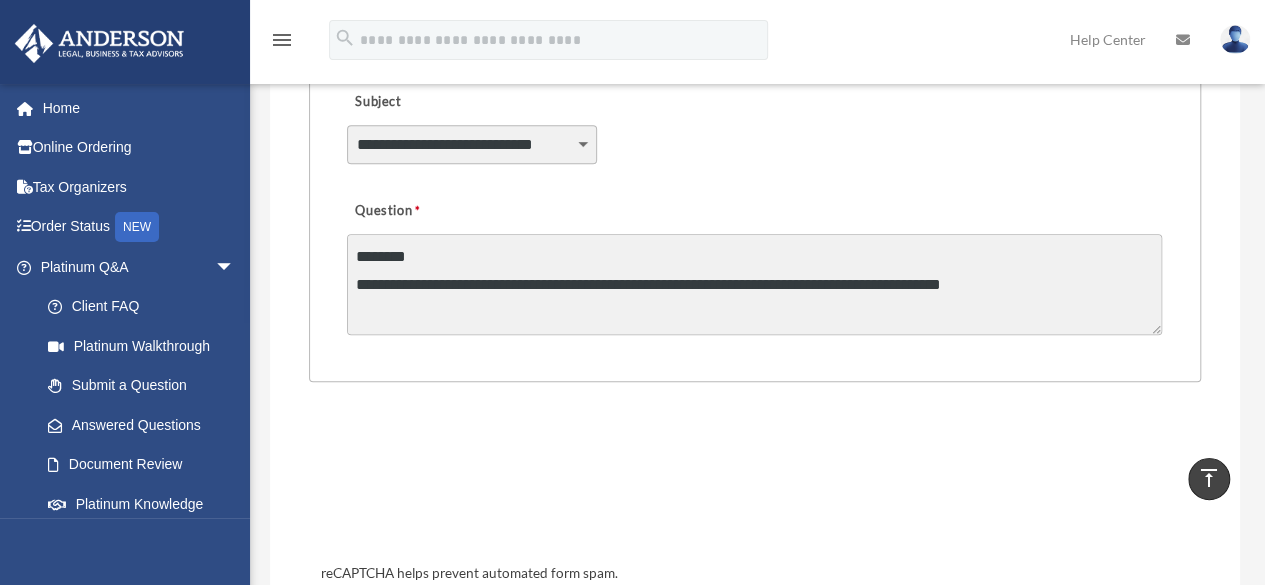 click on "**********" at bounding box center [754, 266] 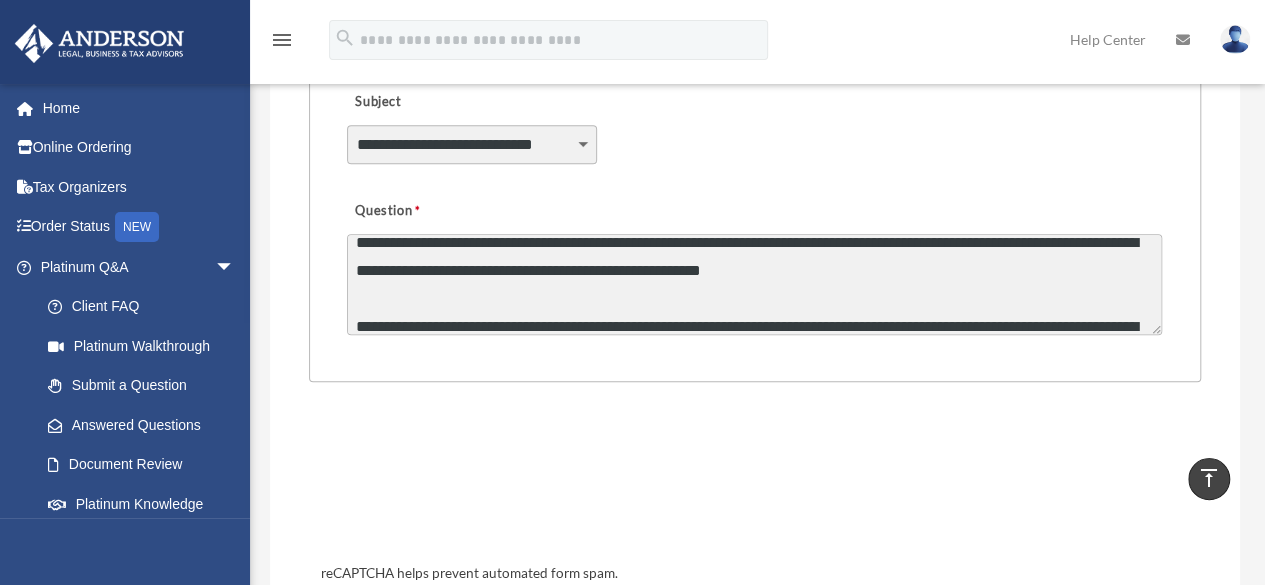 scroll, scrollTop: 100, scrollLeft: 0, axis: vertical 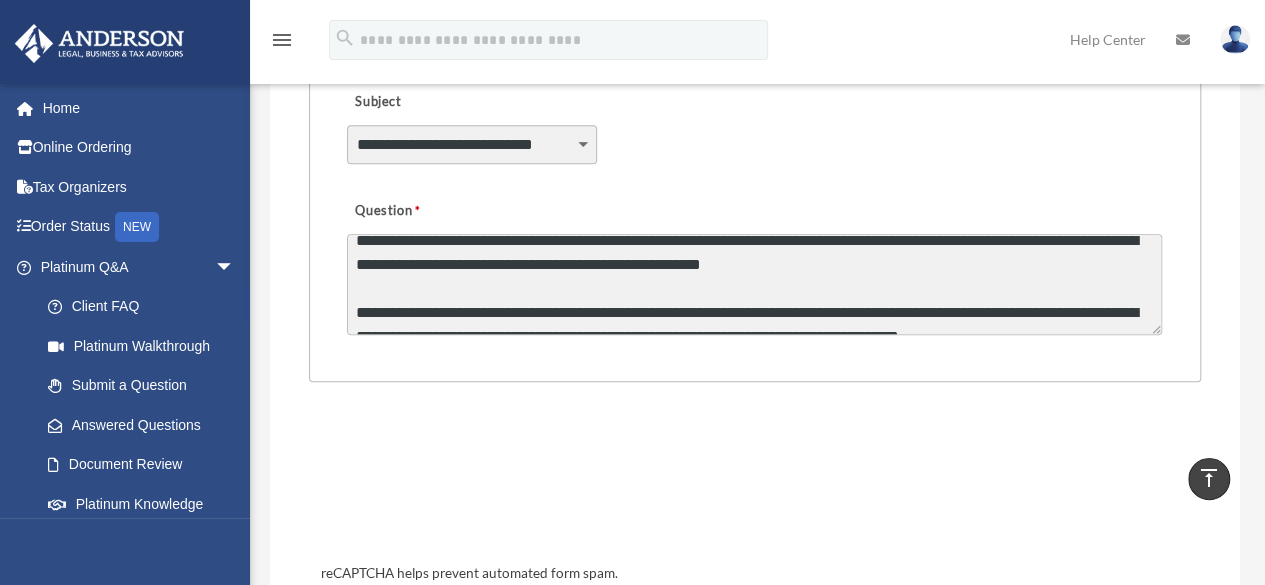click on "**********" at bounding box center (754, 284) 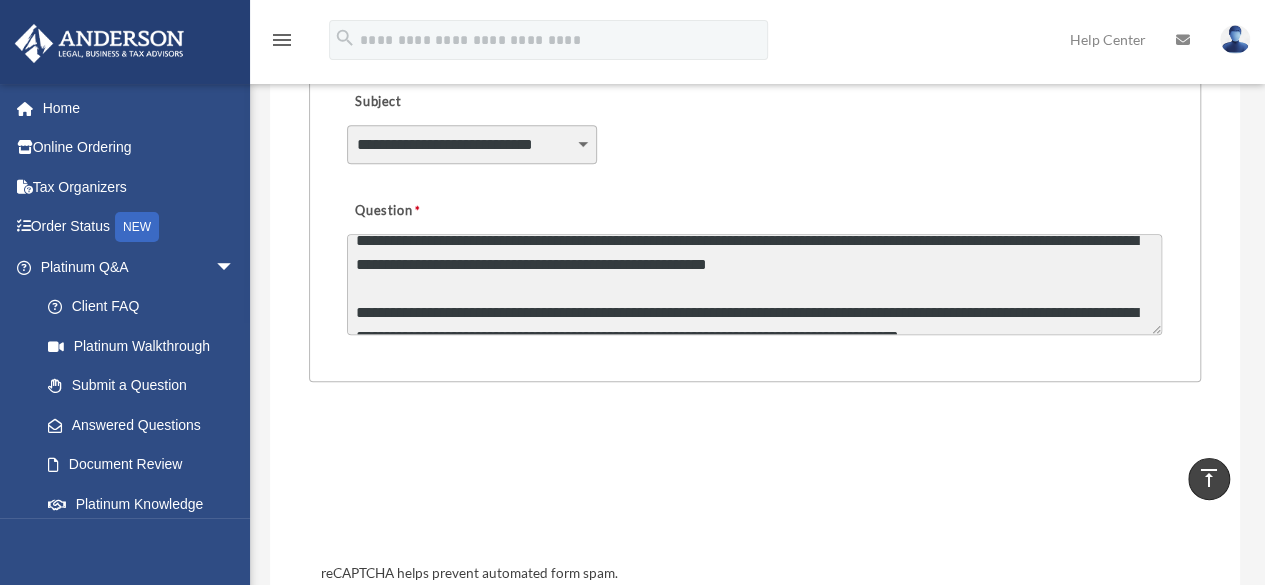 scroll, scrollTop: 81, scrollLeft: 0, axis: vertical 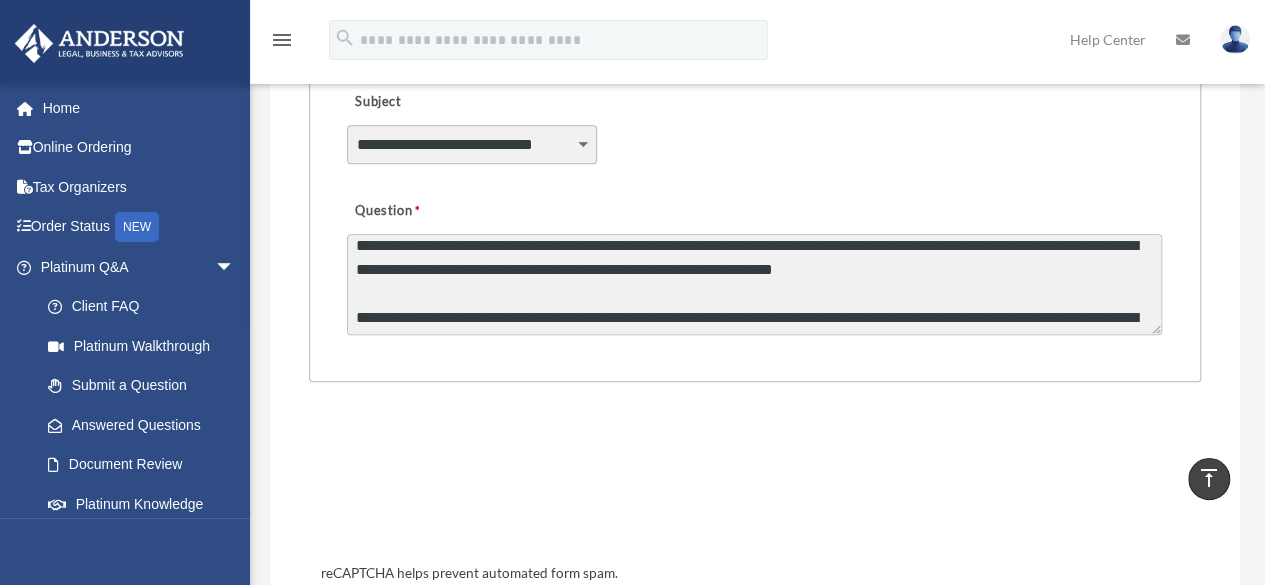 click on "**********" at bounding box center (754, 284) 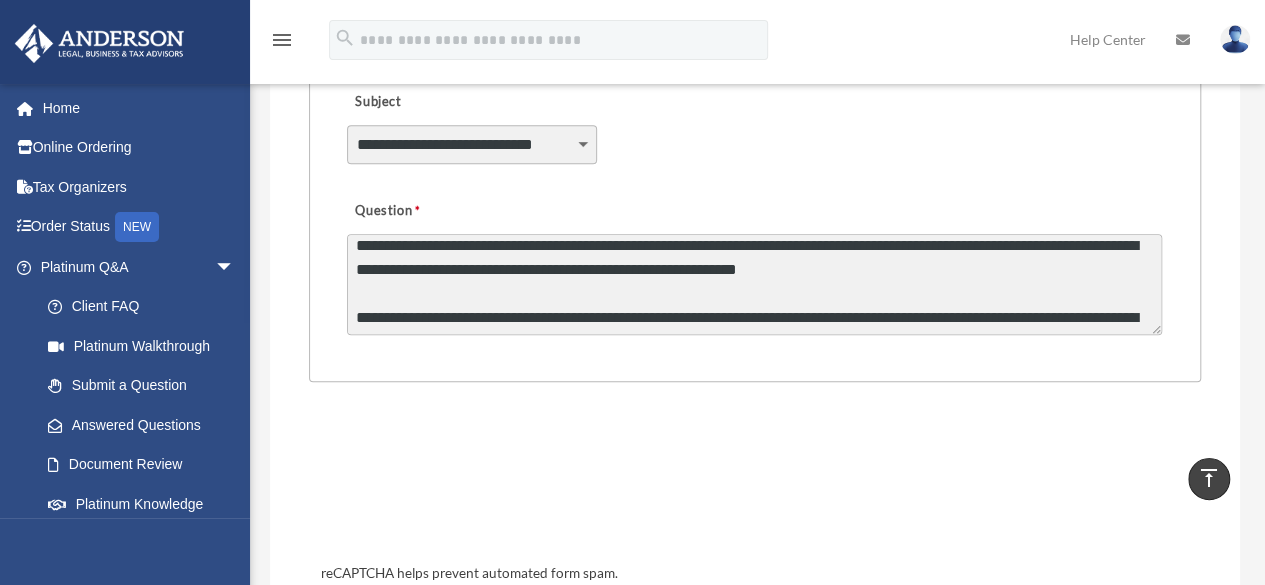 click on "**********" at bounding box center [754, 284] 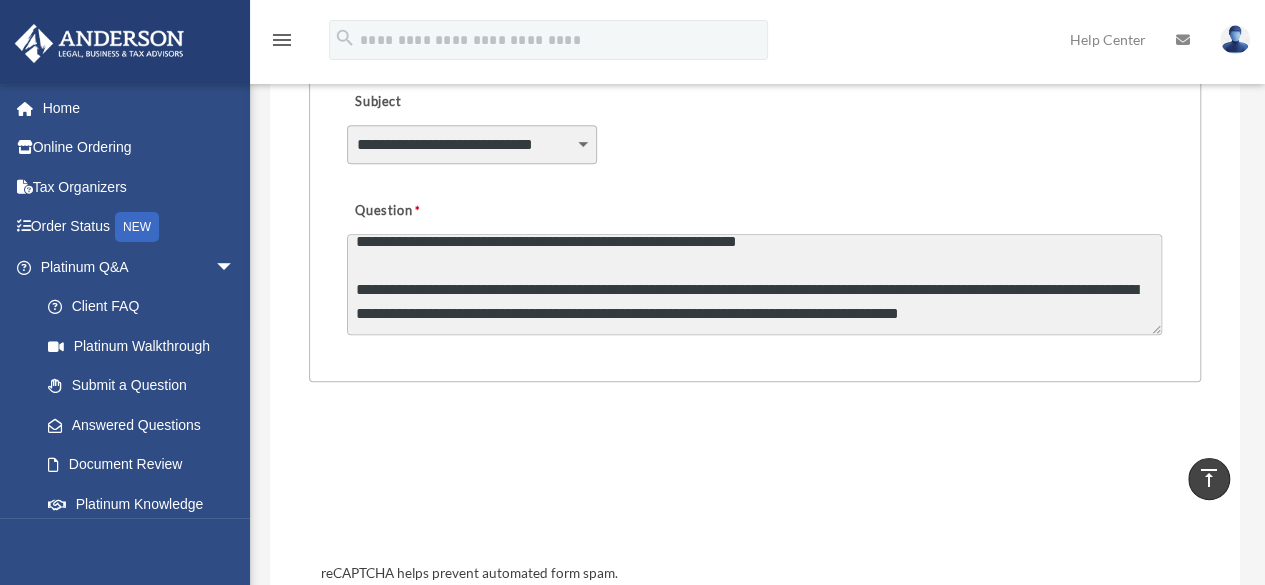 scroll, scrollTop: 132, scrollLeft: 0, axis: vertical 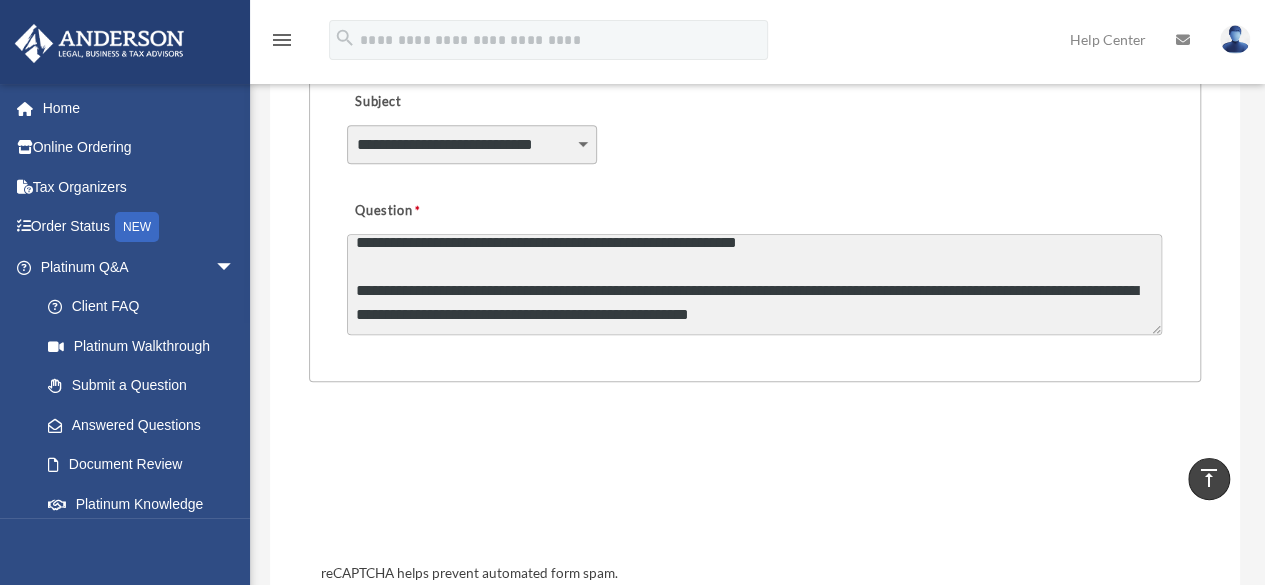 click on "**********" at bounding box center (754, 284) 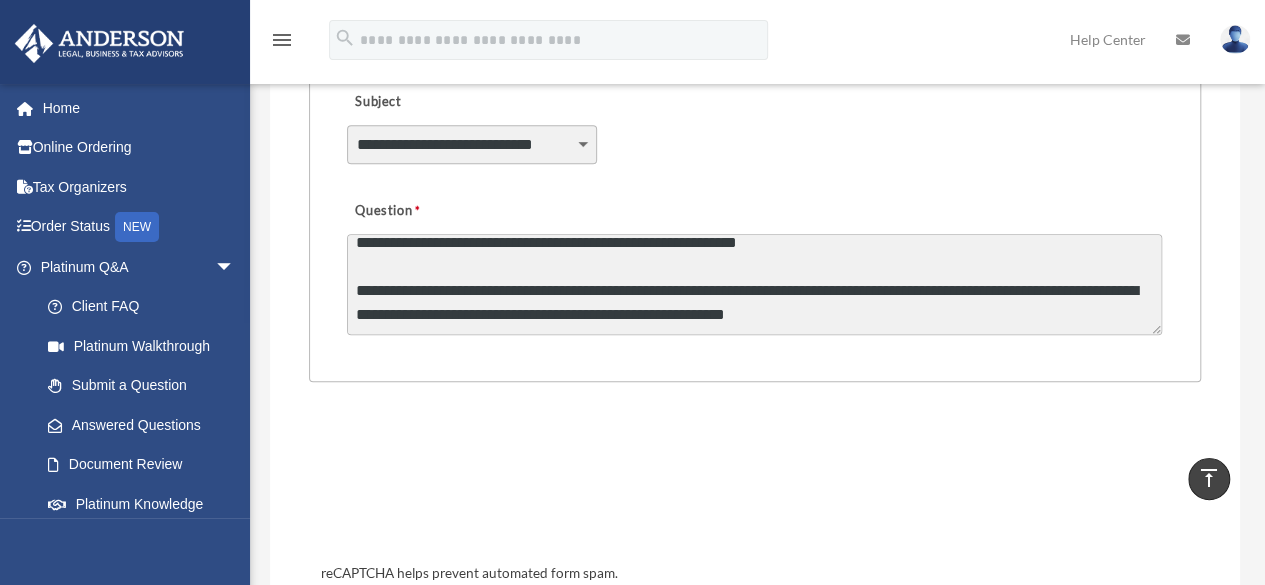 click on "**********" at bounding box center (754, 284) 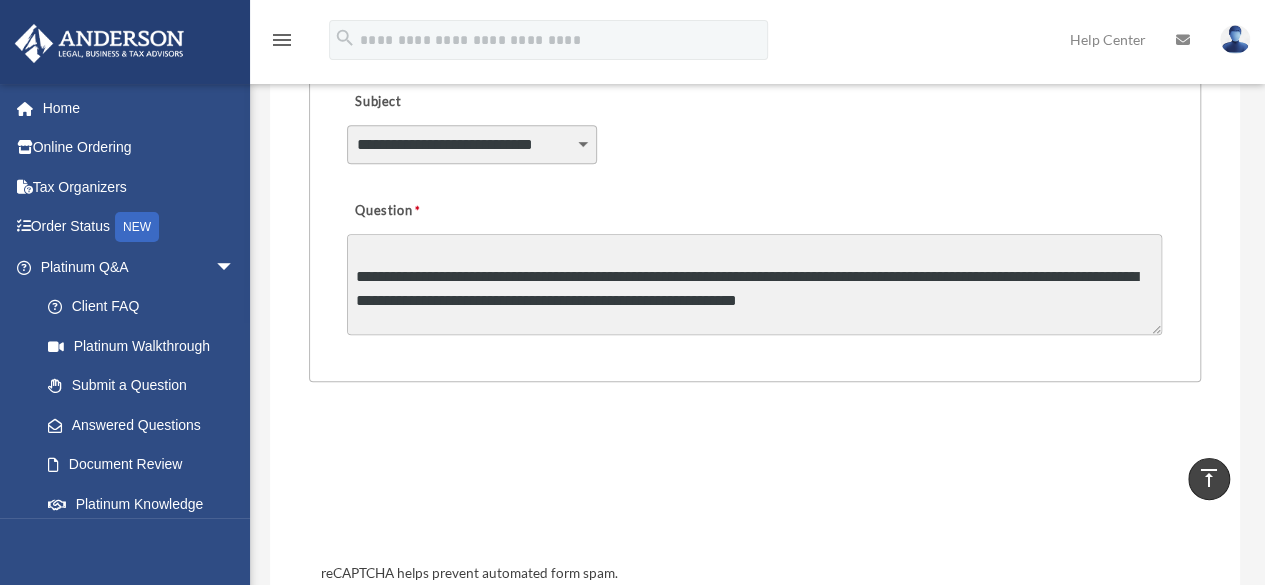 scroll, scrollTop: 108, scrollLeft: 0, axis: vertical 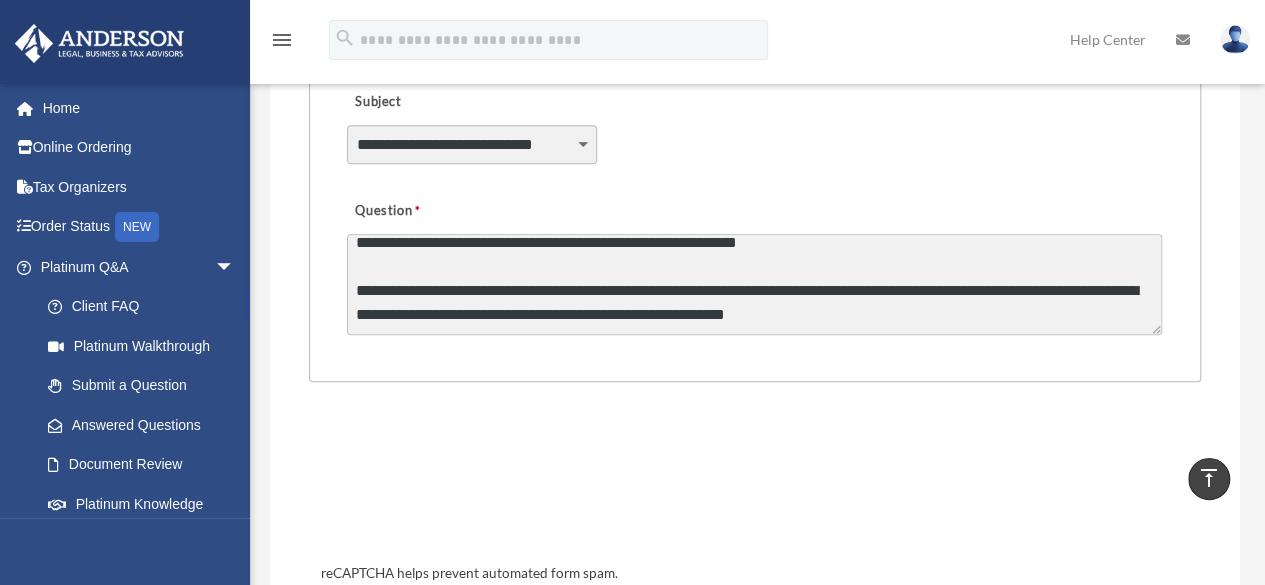 click on "**********" at bounding box center (754, 284) 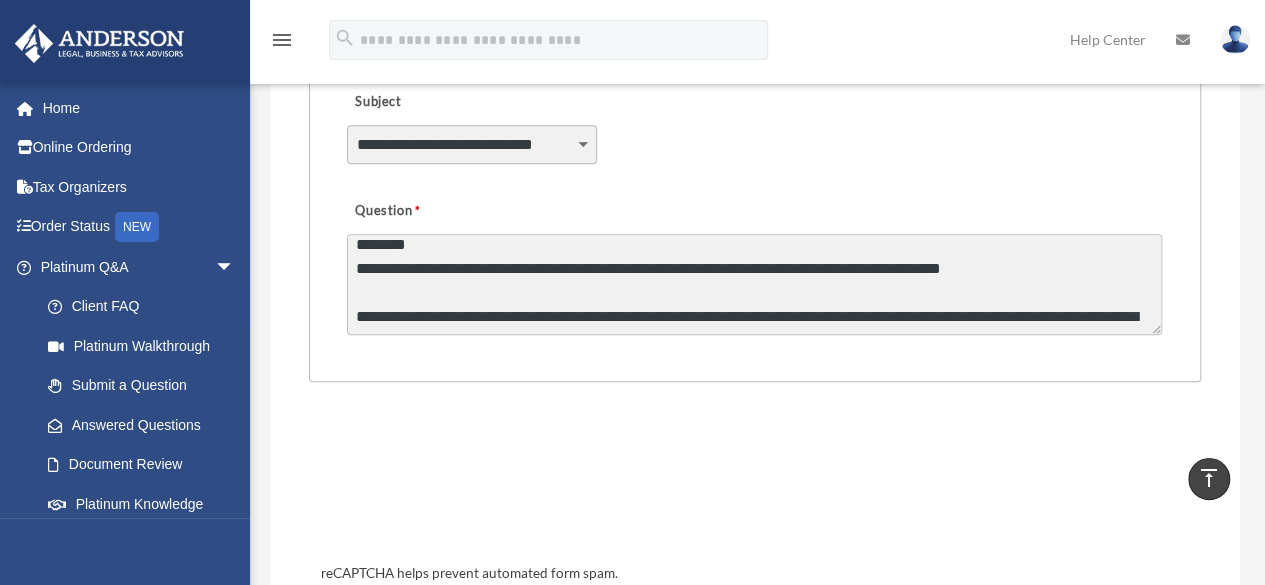 scroll, scrollTop: 5, scrollLeft: 0, axis: vertical 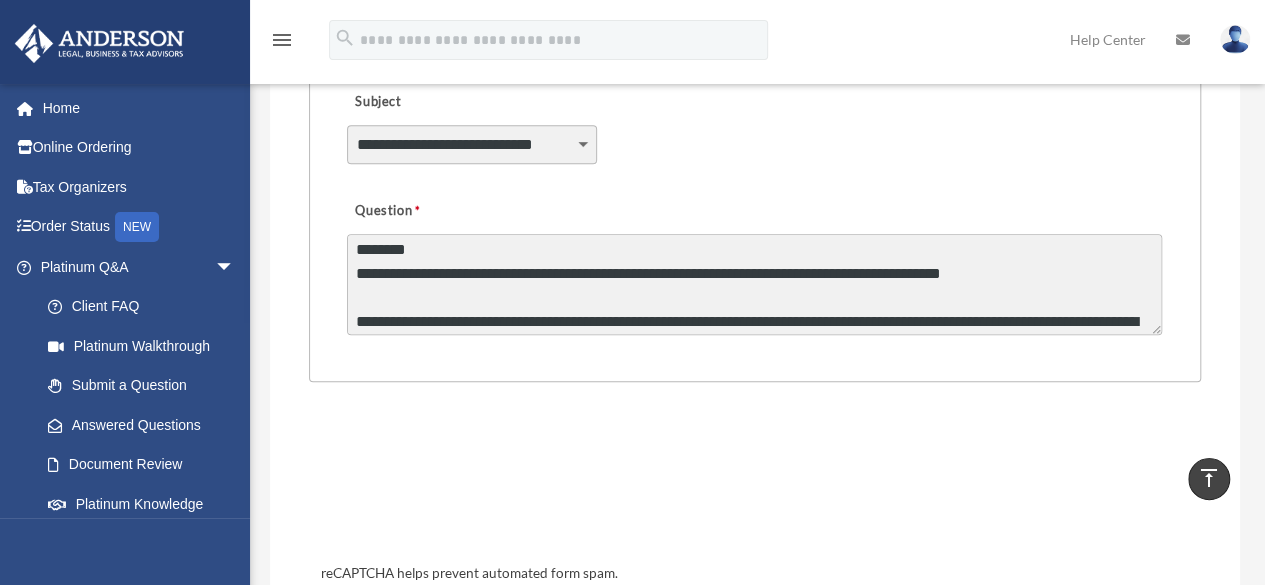 click on "**********" at bounding box center [754, 284] 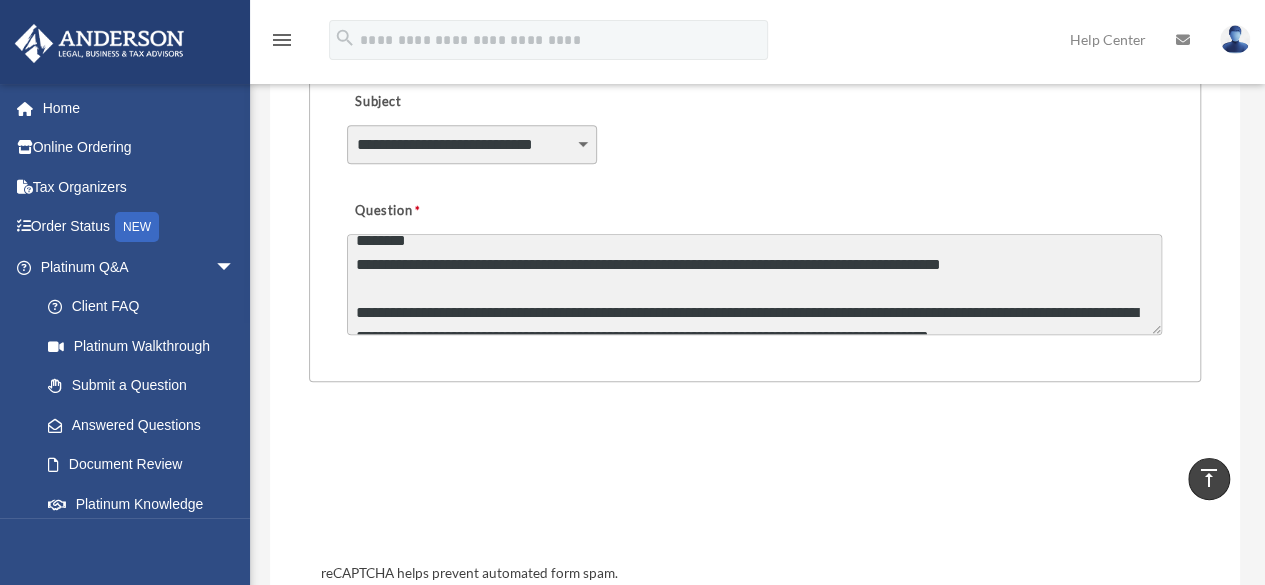 scroll, scrollTop: 5, scrollLeft: 0, axis: vertical 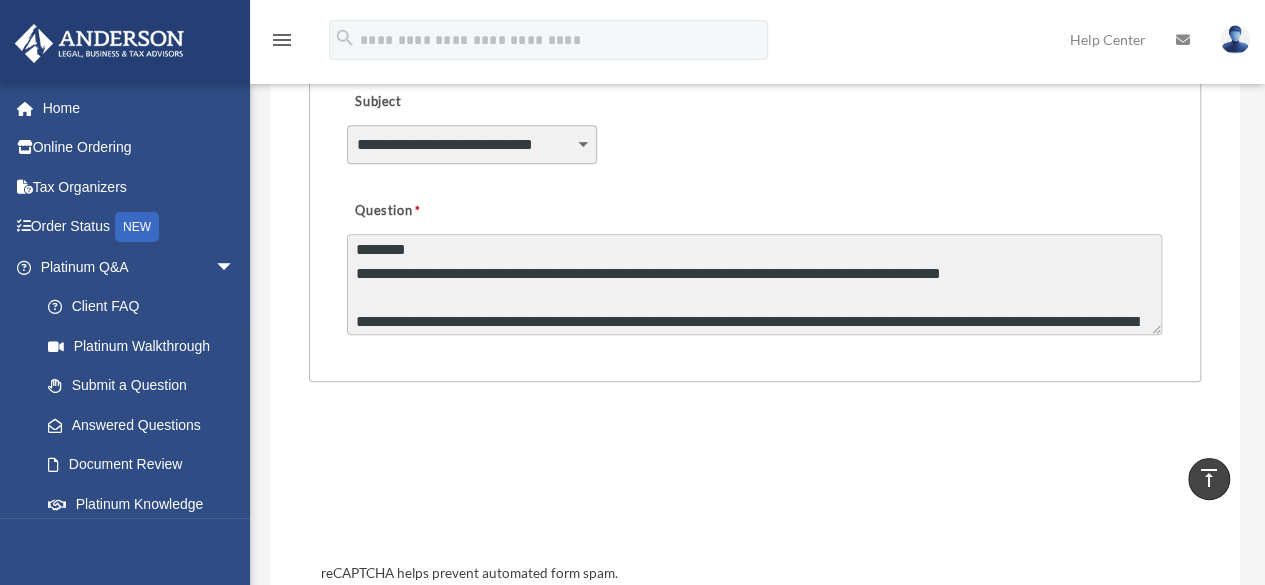click on "**********" at bounding box center [754, 284] 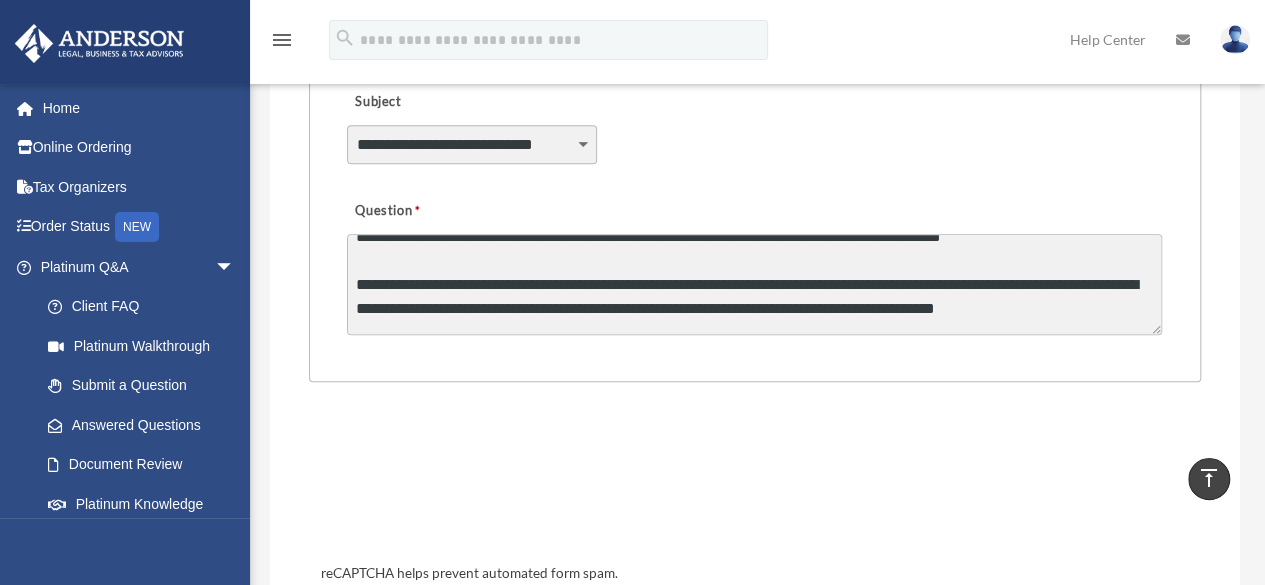 click on "**********" at bounding box center (754, 284) 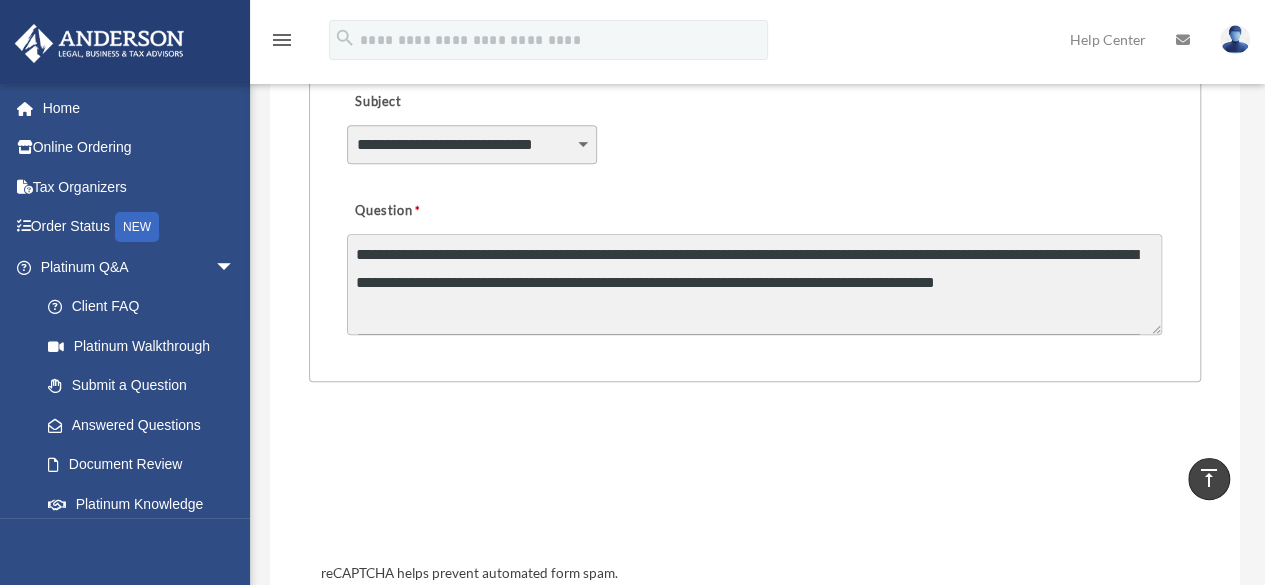 click on "**********" at bounding box center (755, 161) 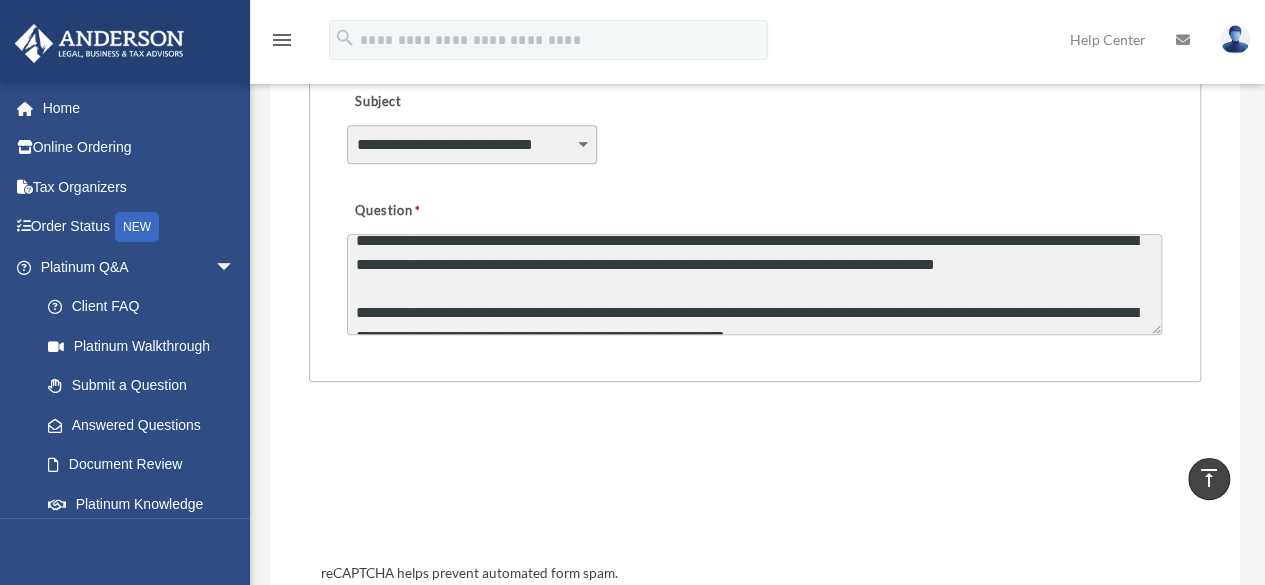 scroll, scrollTop: 72, scrollLeft: 0, axis: vertical 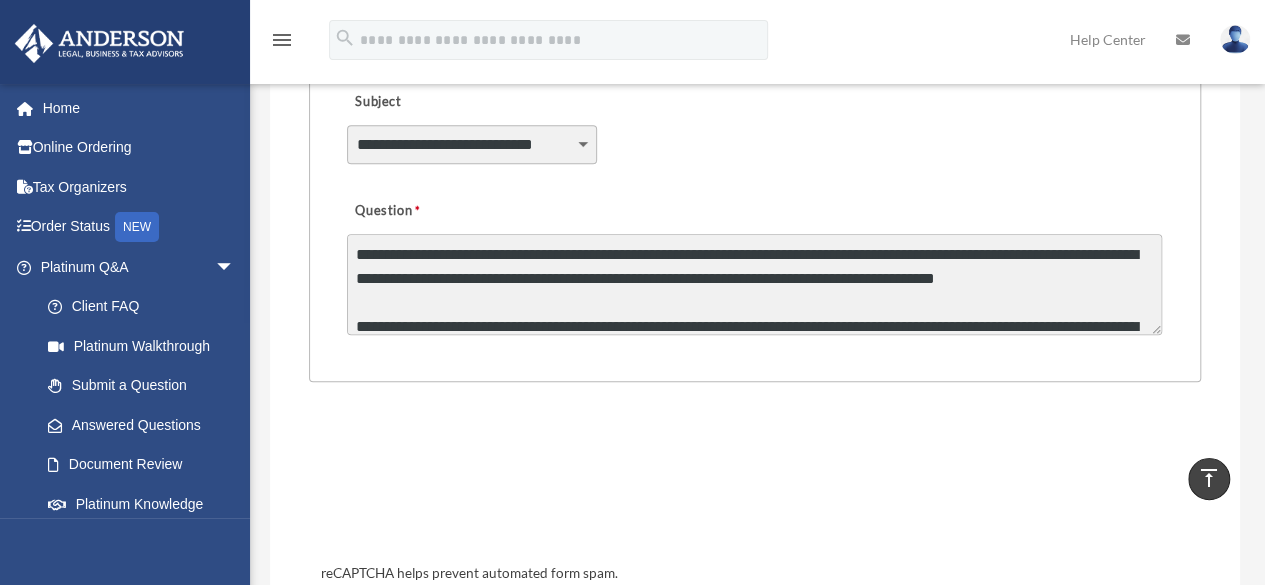 click on "**********" at bounding box center [754, 284] 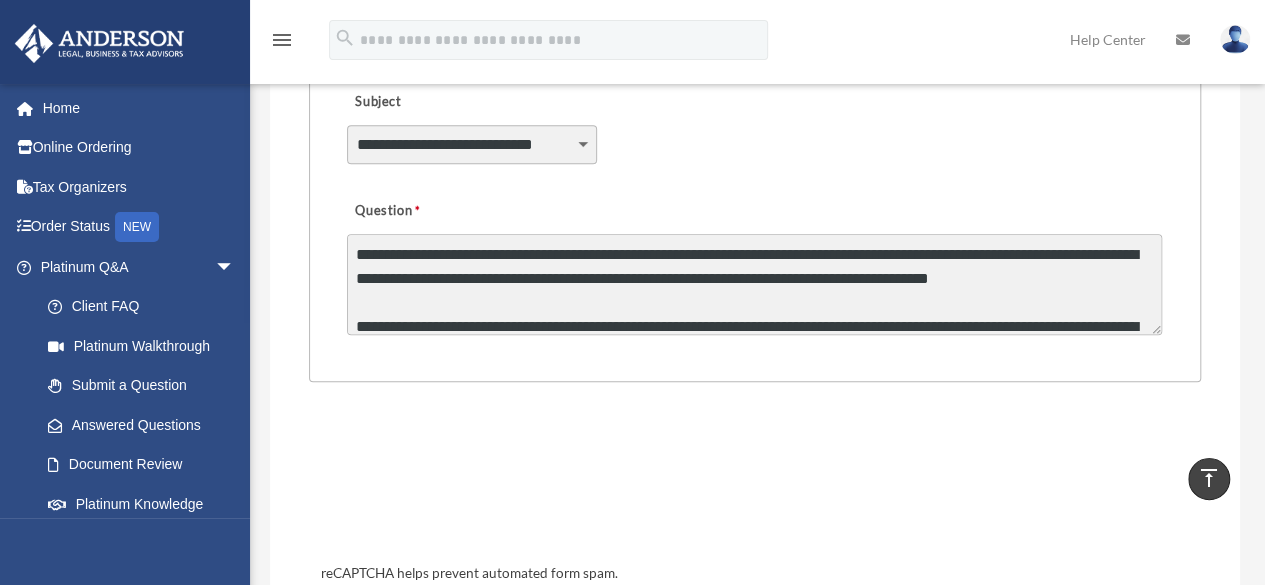 click on "**********" at bounding box center (754, 284) 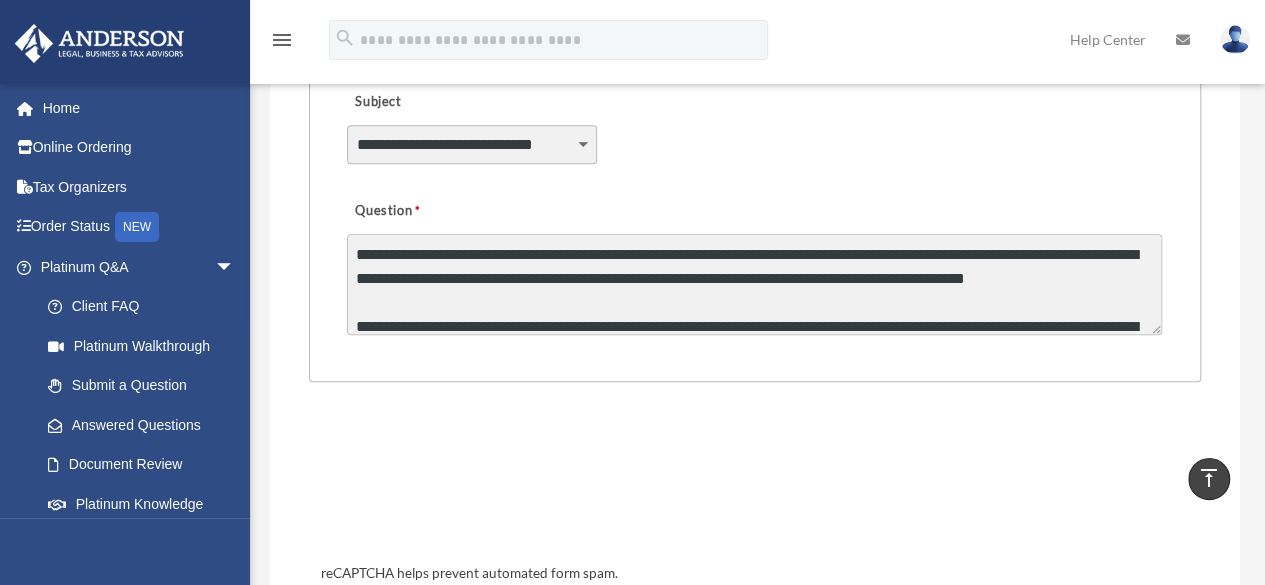 click on "**********" at bounding box center (754, 284) 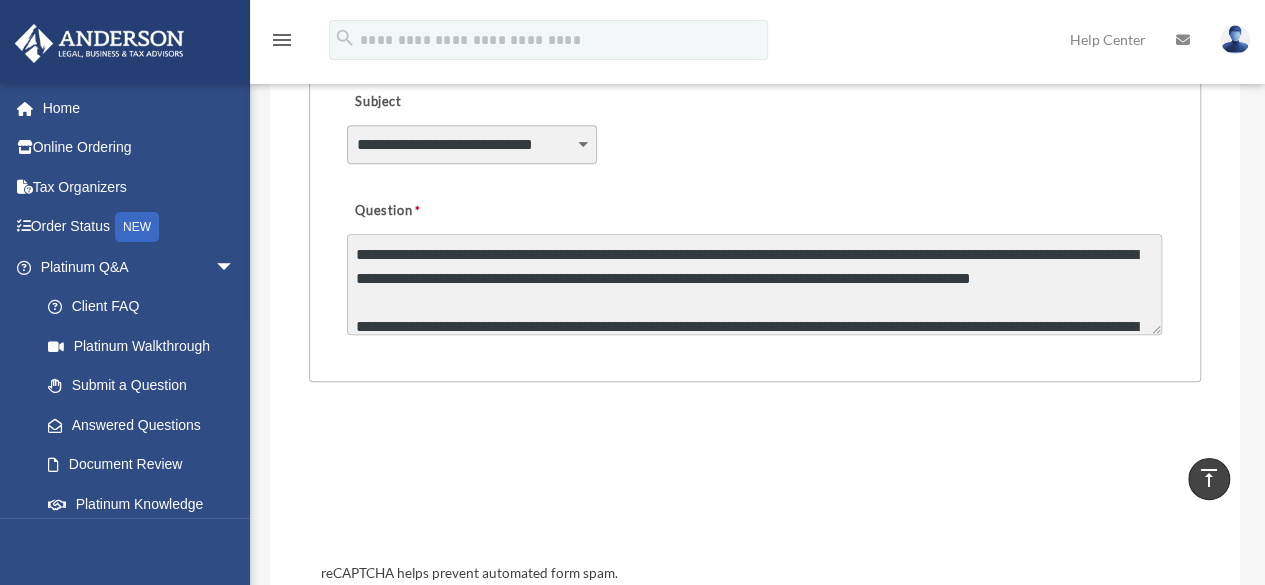 click on "**********" at bounding box center [754, 284] 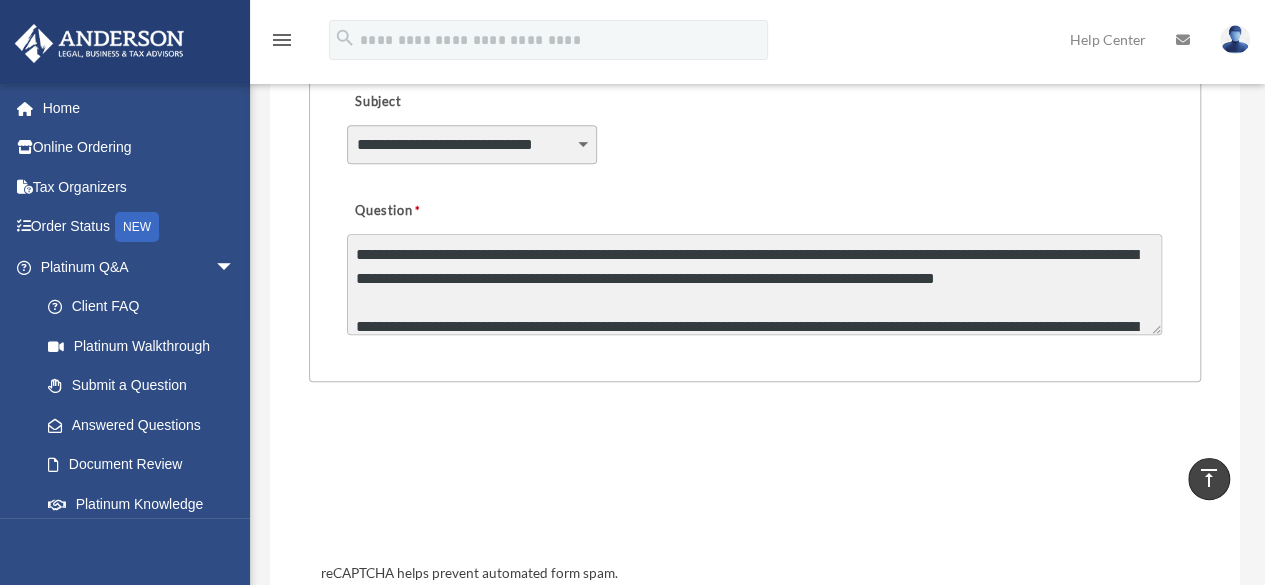 click on "**********" at bounding box center [754, 284] 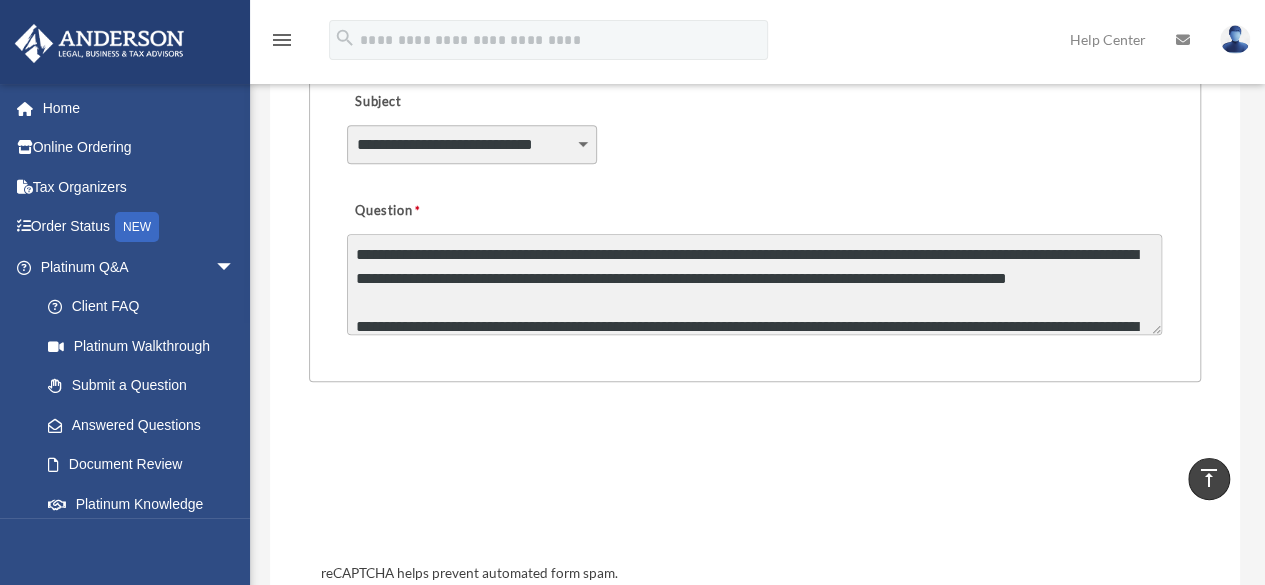 click on "**********" at bounding box center [754, 284] 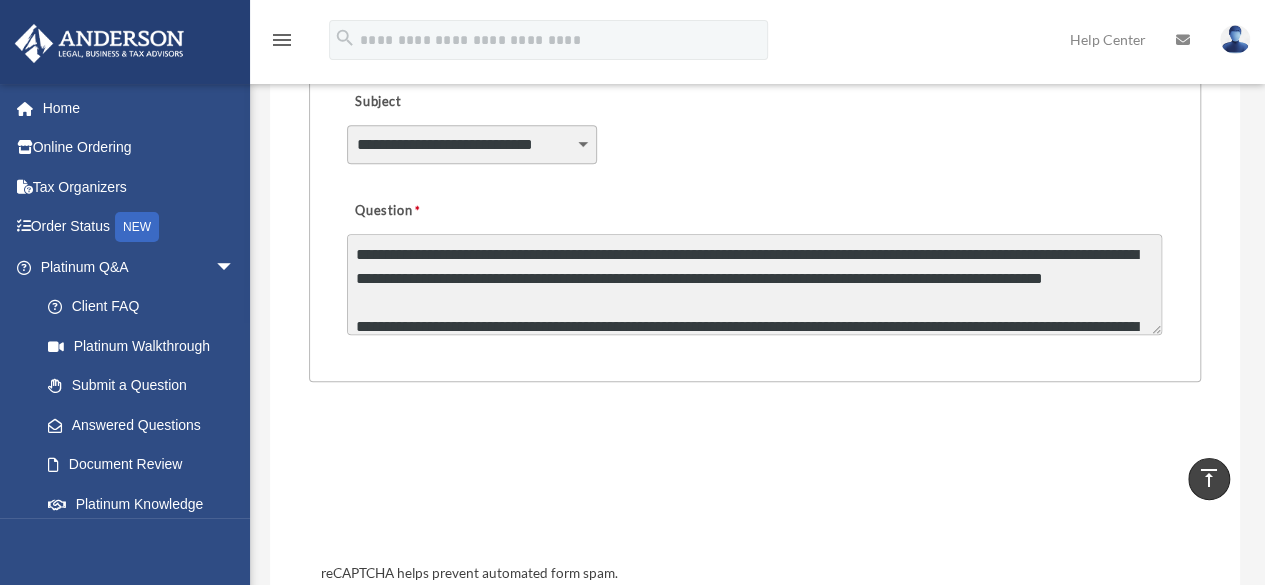 click on "**********" at bounding box center (754, 284) 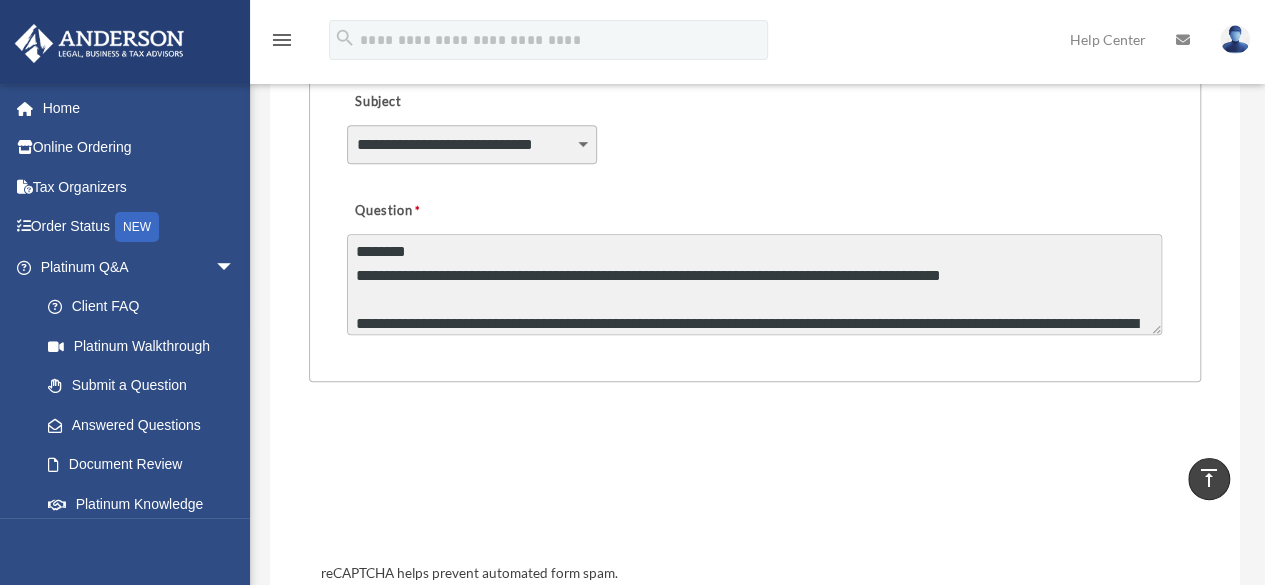 scroll, scrollTop: 0, scrollLeft: 0, axis: both 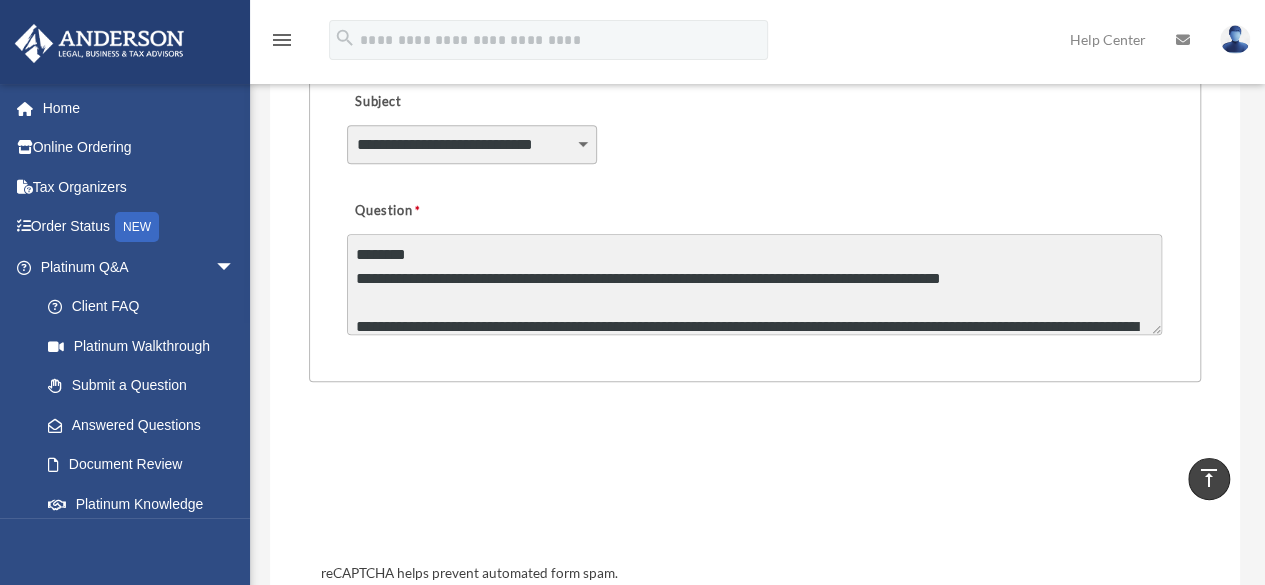 click on "**********" at bounding box center (754, 284) 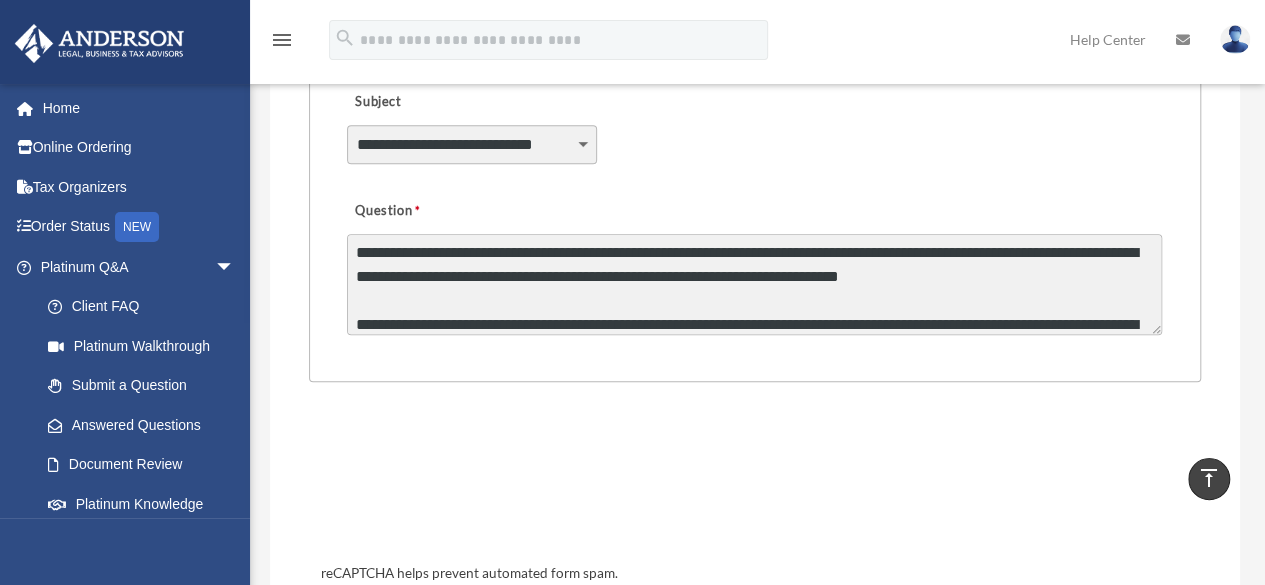 scroll, scrollTop: 100, scrollLeft: 0, axis: vertical 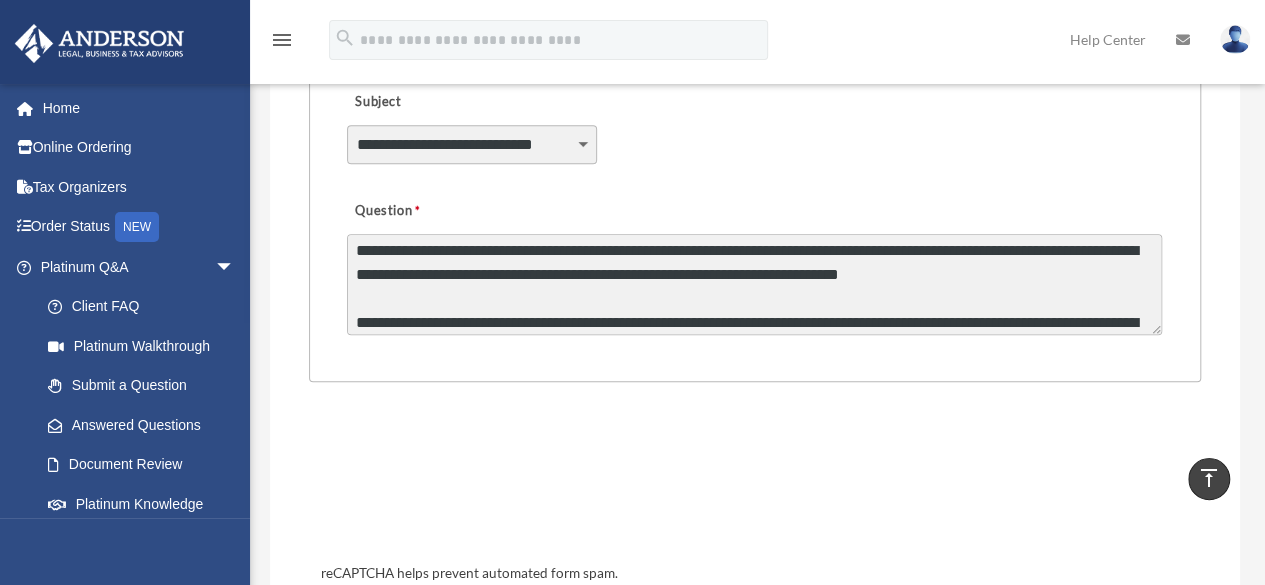 click on "**********" at bounding box center [754, 284] 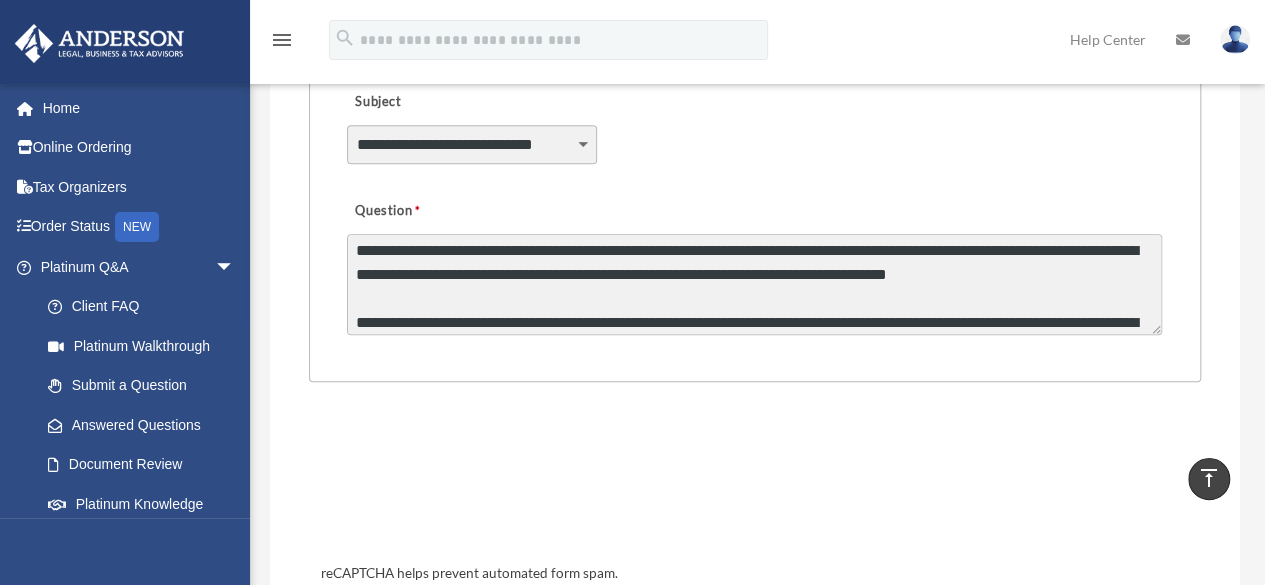 click on "**********" at bounding box center (754, 284) 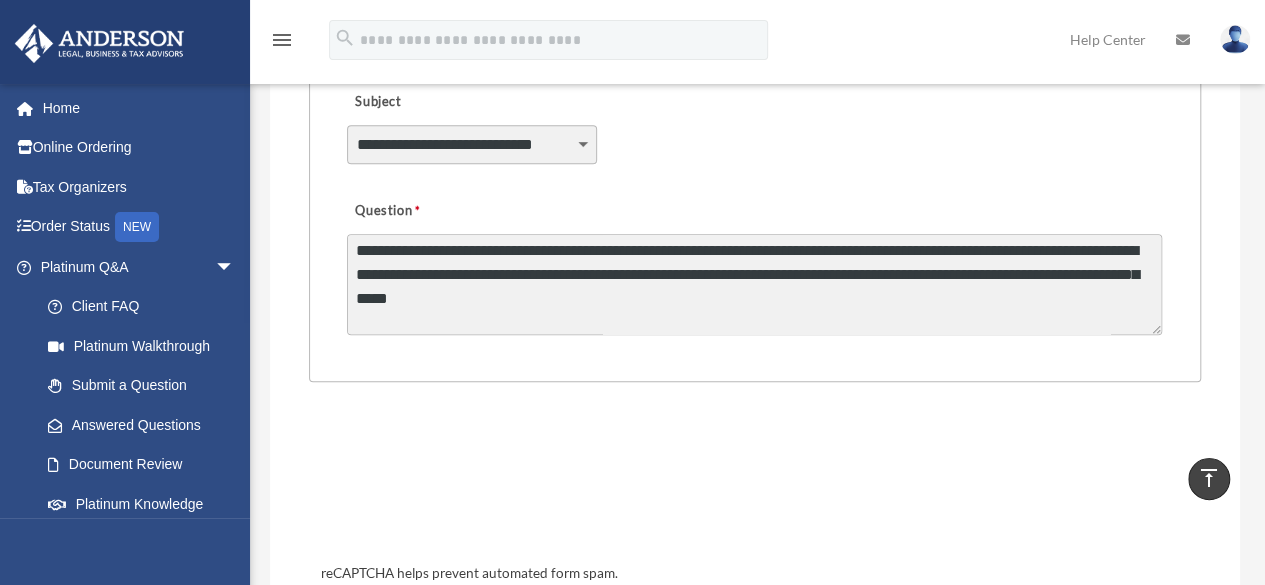 click on "**********" at bounding box center (754, 284) 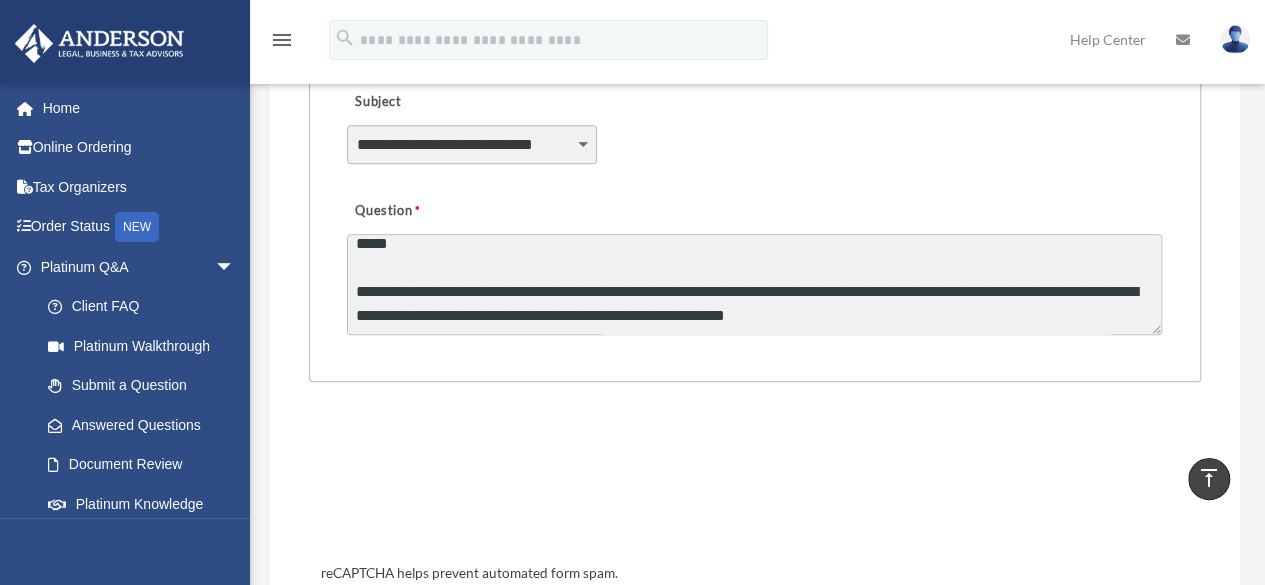 scroll, scrollTop: 156, scrollLeft: 0, axis: vertical 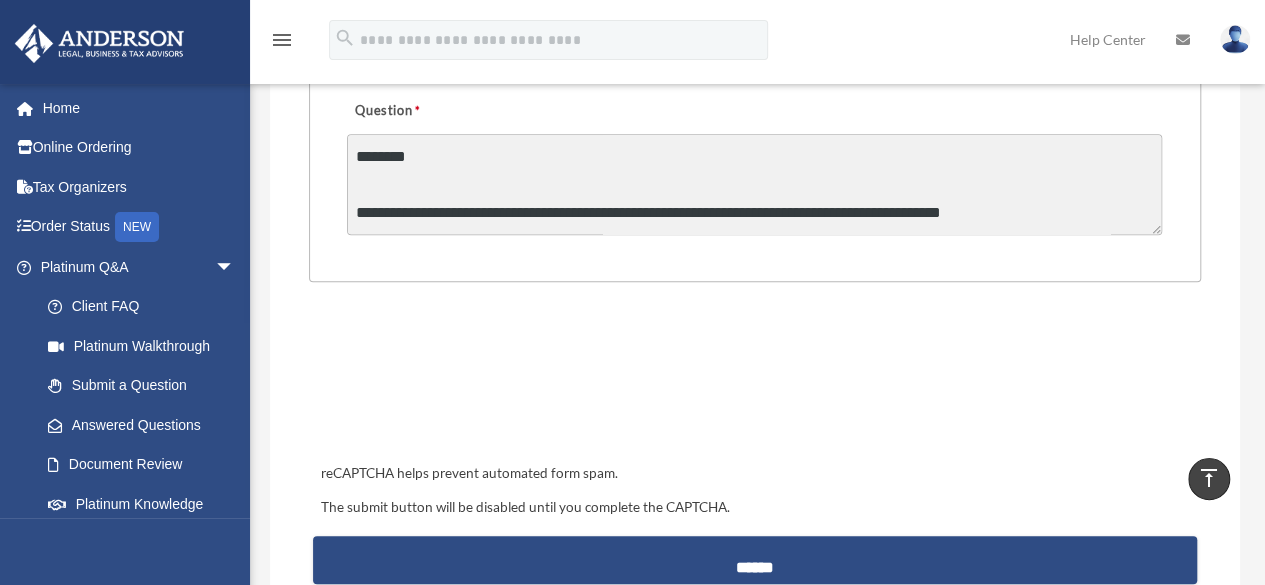 click on "reCAPTCHA helps prevent automated form spam.
The submit button will be disabled until you complete the CAPTCHA." at bounding box center (755, 425) 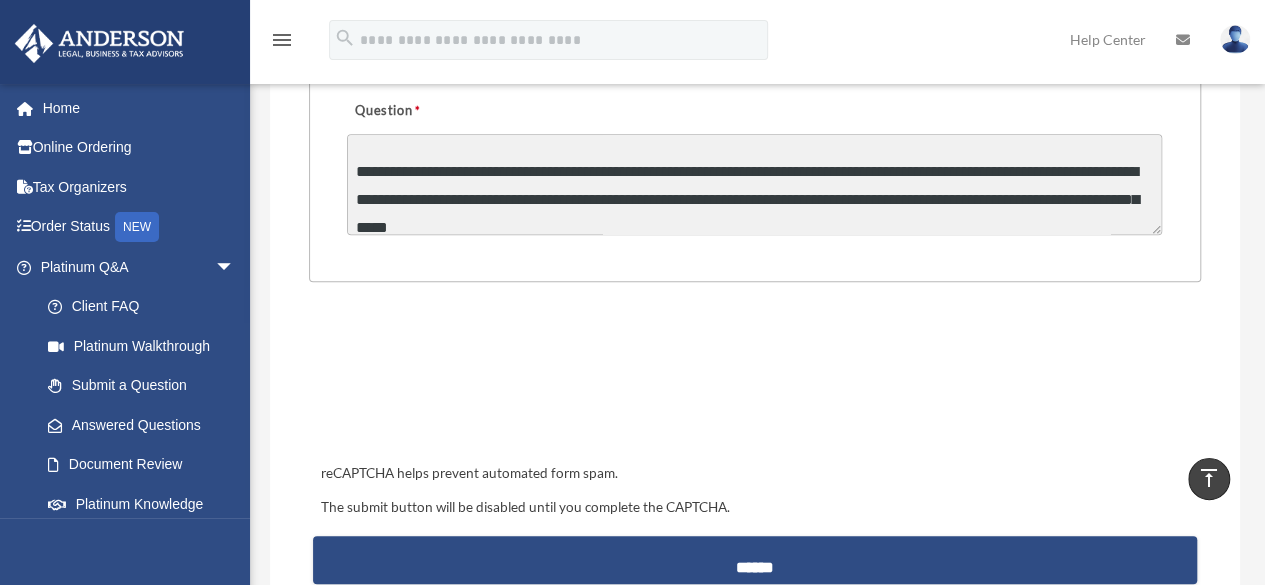 scroll, scrollTop: 100, scrollLeft: 0, axis: vertical 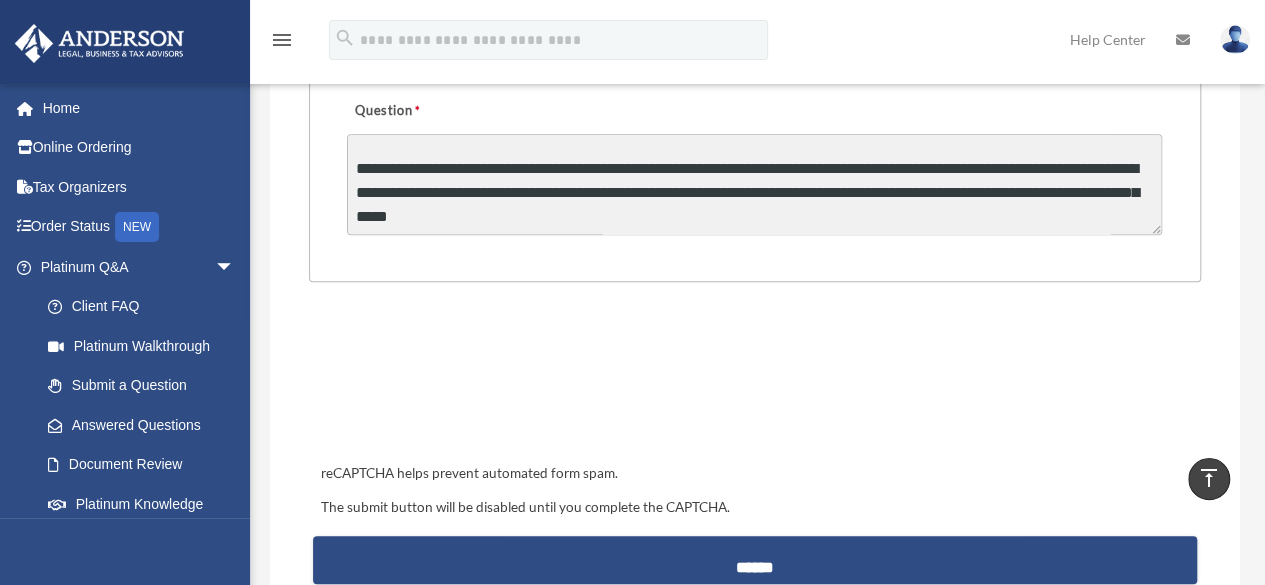 click on "**********" at bounding box center [754, 184] 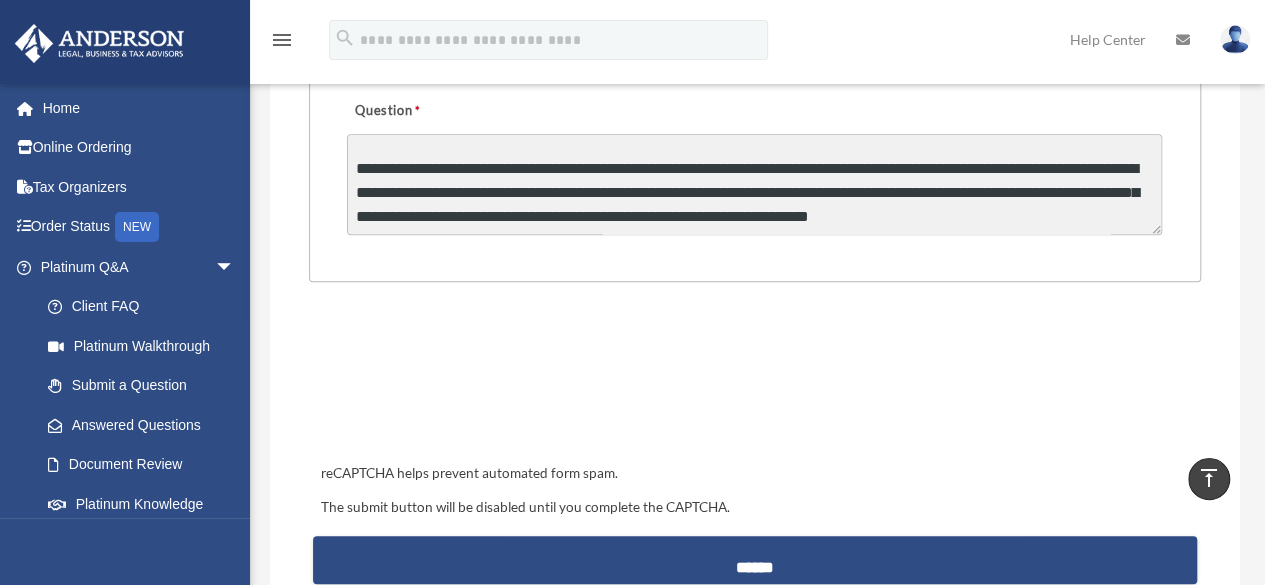 click on "**********" at bounding box center (754, 184) 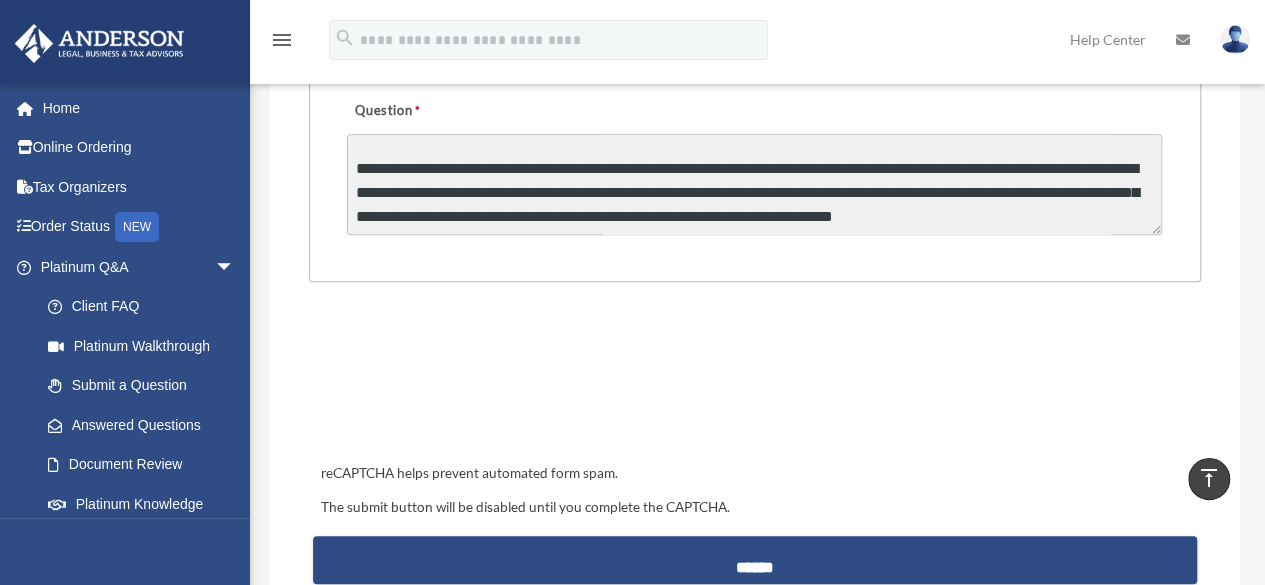 scroll, scrollTop: 80, scrollLeft: 0, axis: vertical 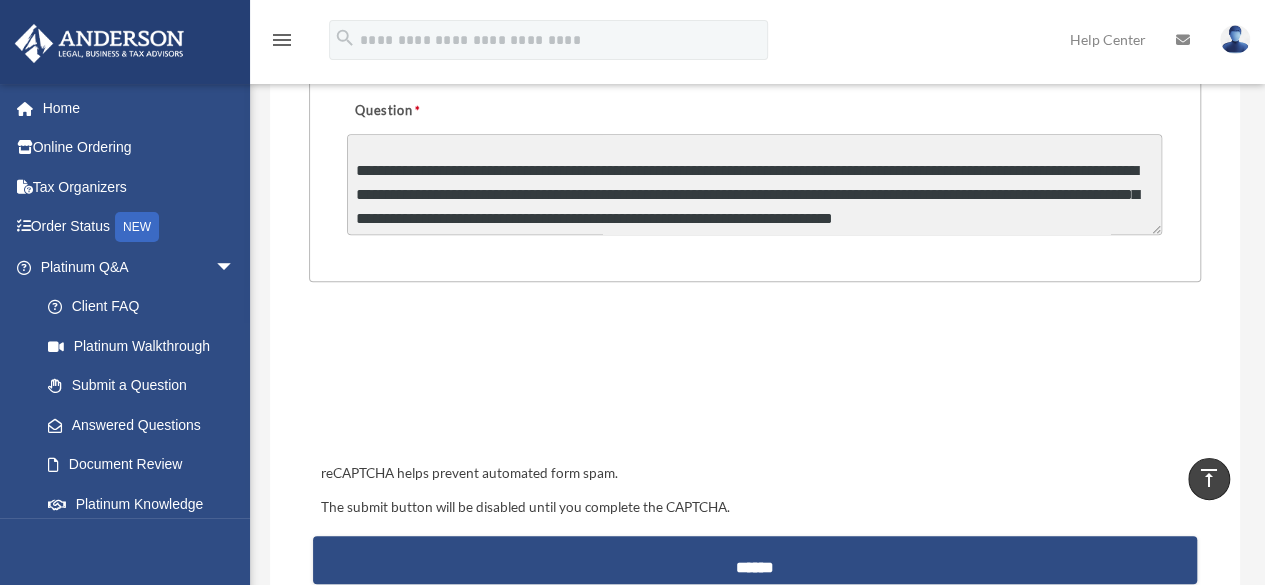 click on "**********" at bounding box center [754, 184] 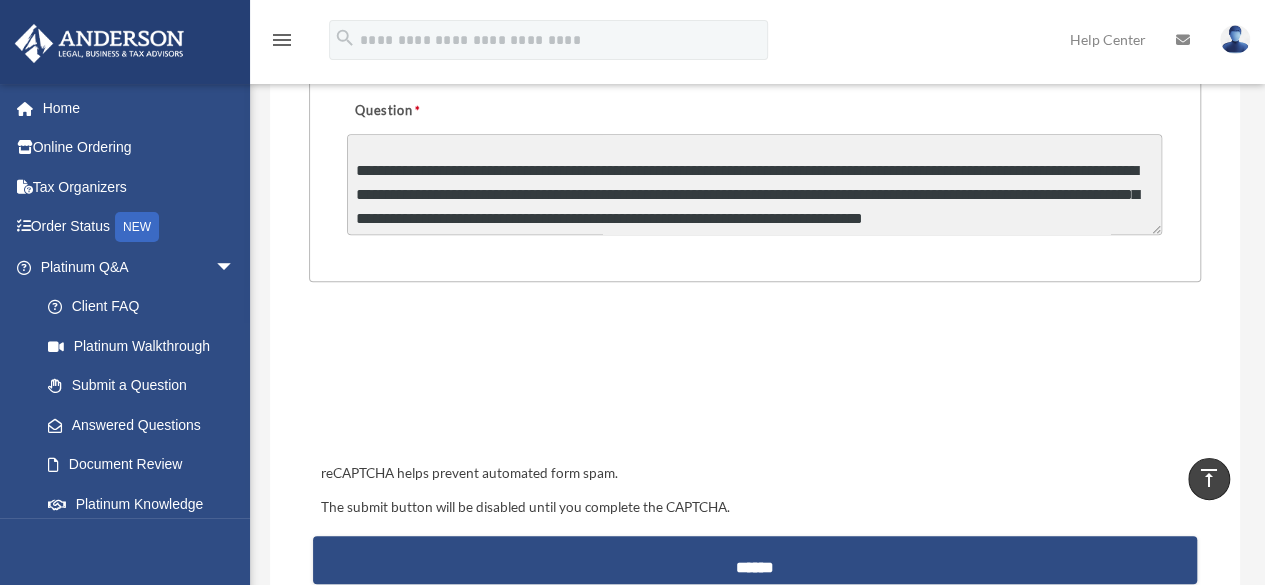 scroll, scrollTop: 180, scrollLeft: 0, axis: vertical 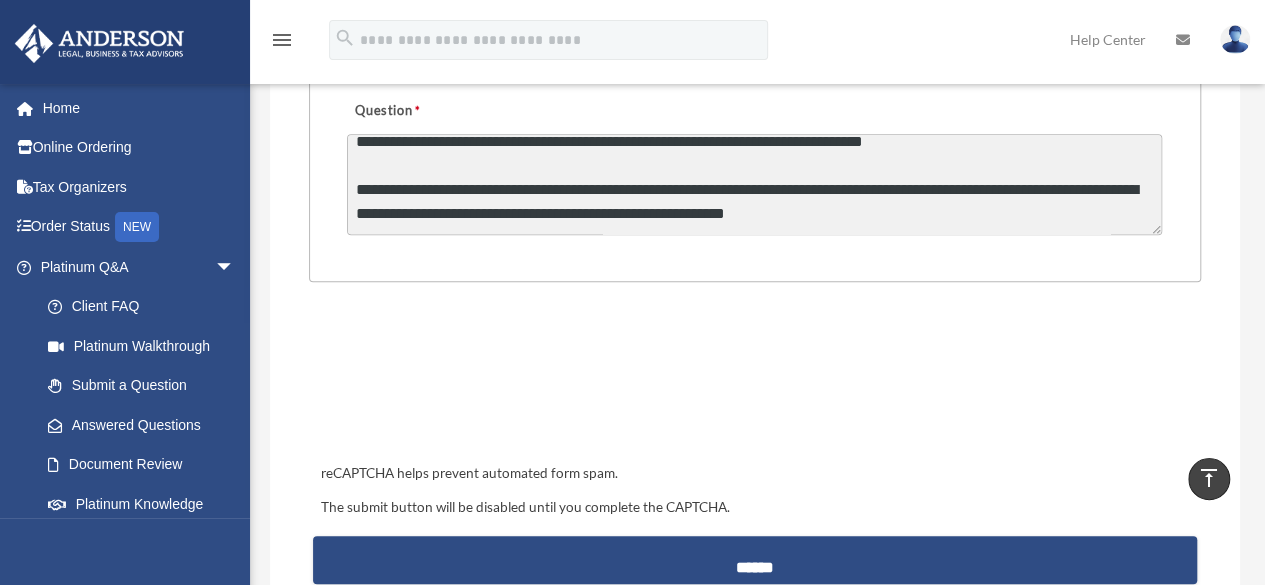 click on "**********" at bounding box center [754, 184] 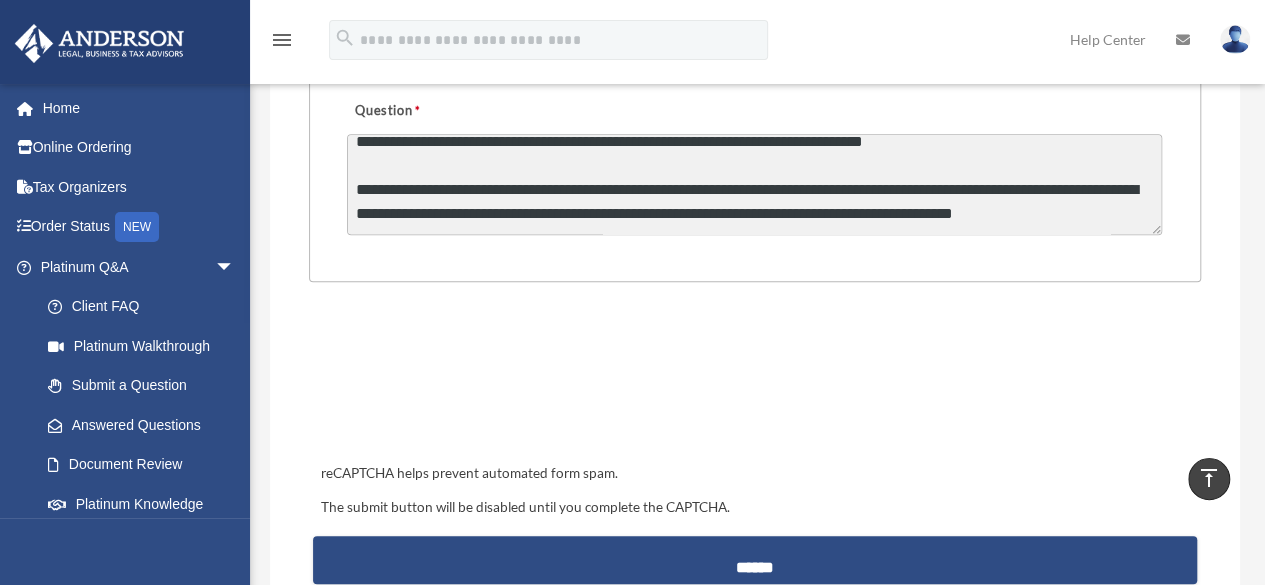 click on "**********" at bounding box center [754, 184] 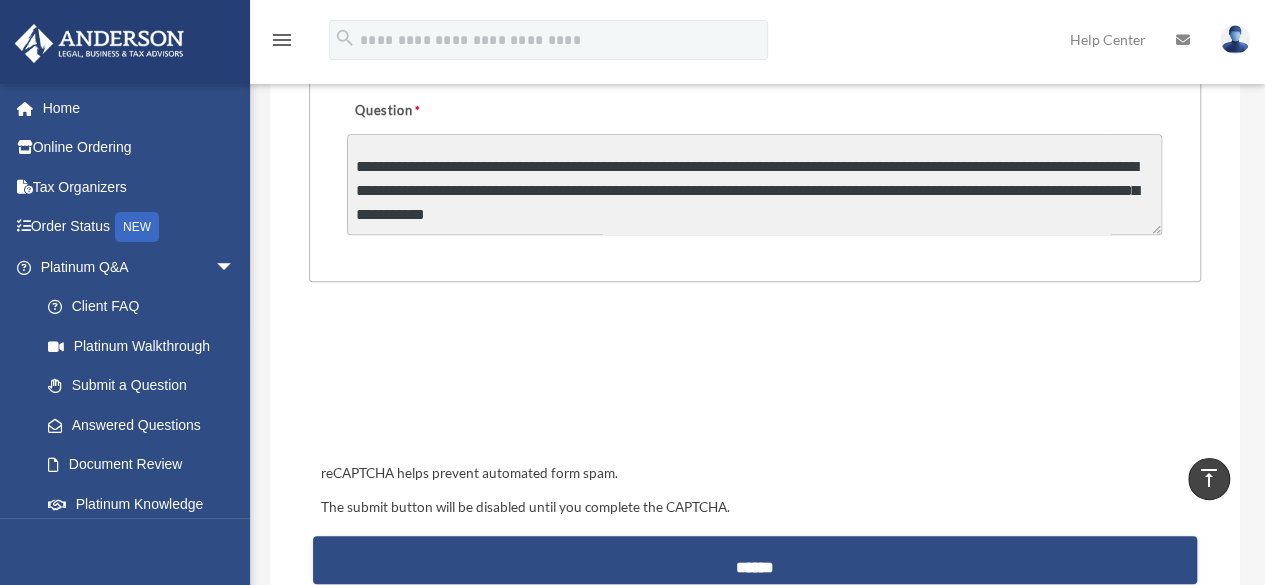 scroll, scrollTop: 204, scrollLeft: 0, axis: vertical 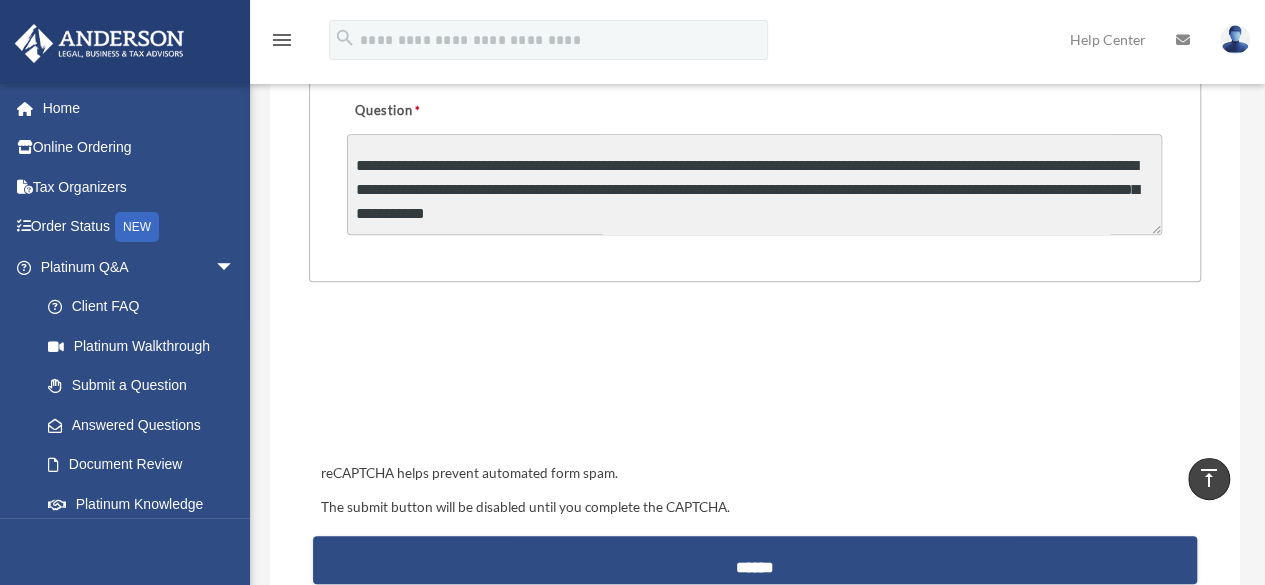 click on "**********" at bounding box center [754, 184] 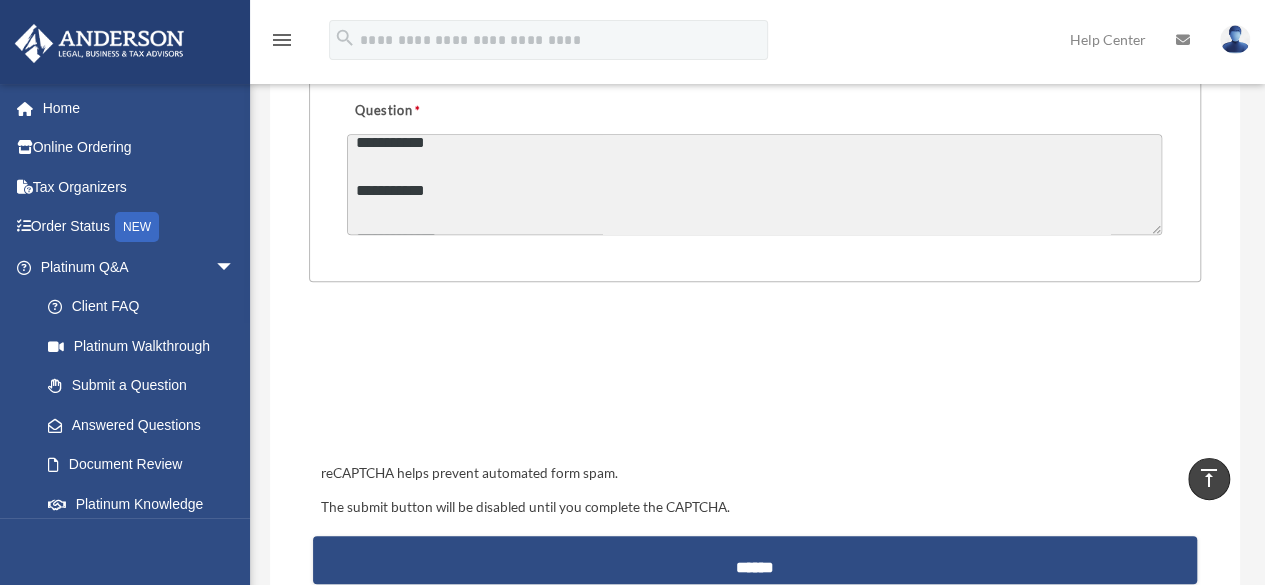scroll, scrollTop: 290, scrollLeft: 0, axis: vertical 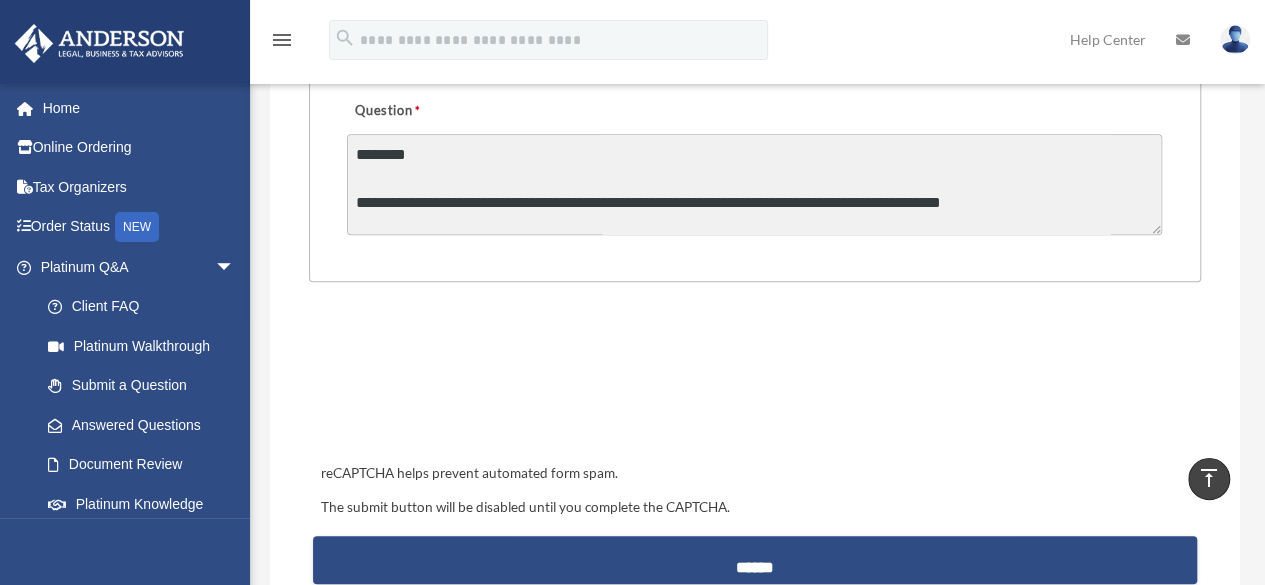 drag, startPoint x: 473, startPoint y: 227, endPoint x: 335, endPoint y: 126, distance: 171.01169 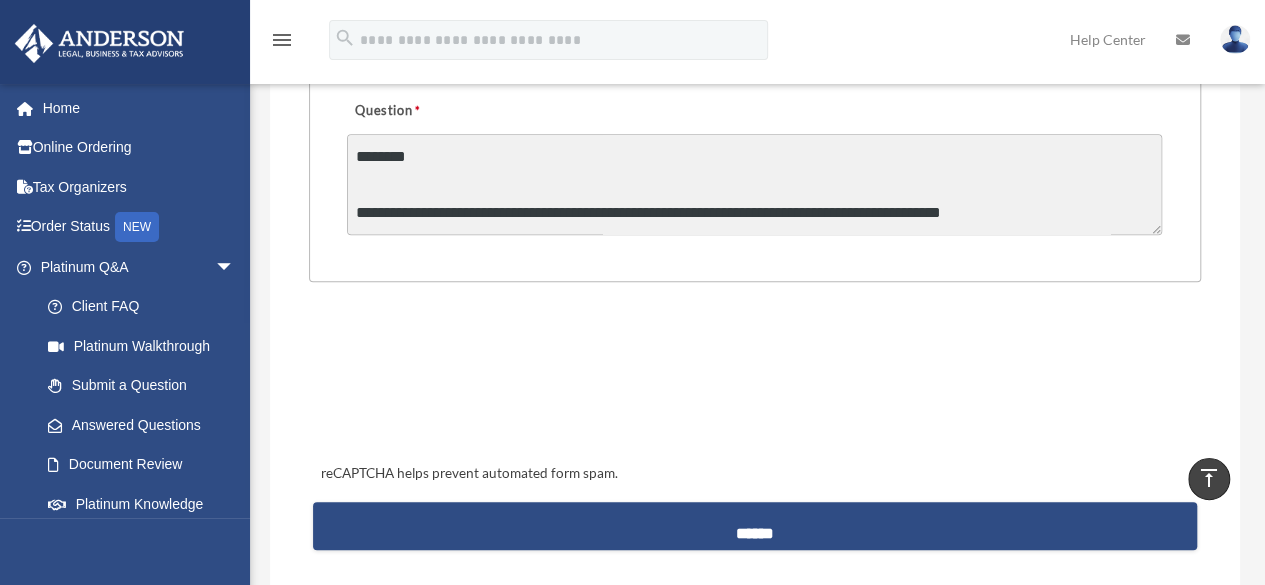 scroll, scrollTop: 800, scrollLeft: 0, axis: vertical 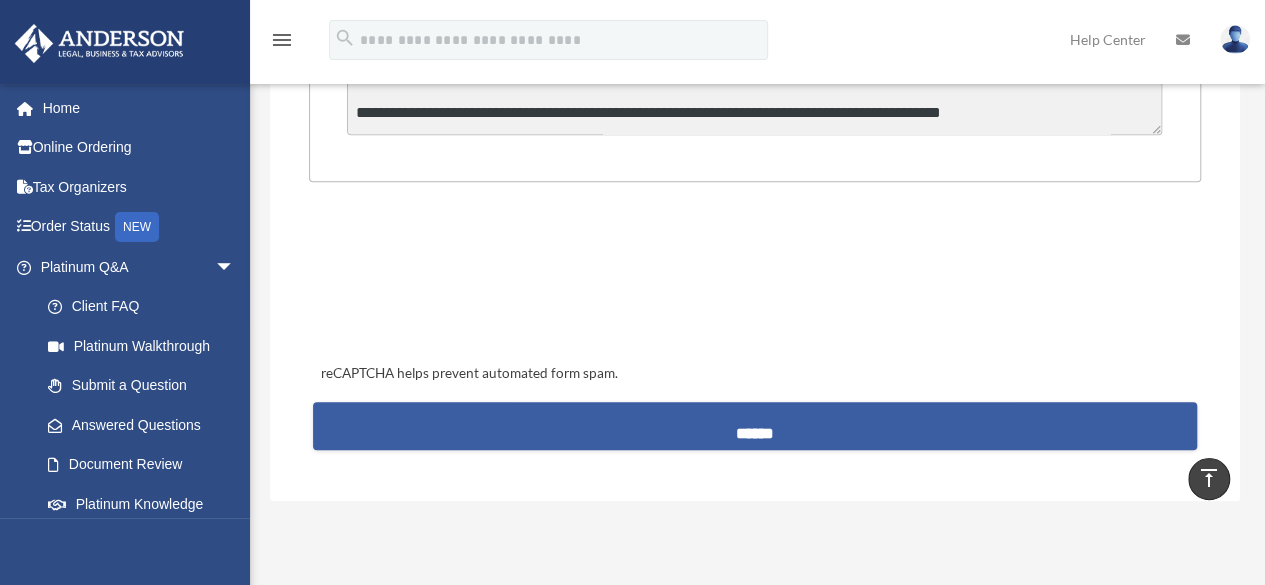 click on "******" at bounding box center (755, 426) 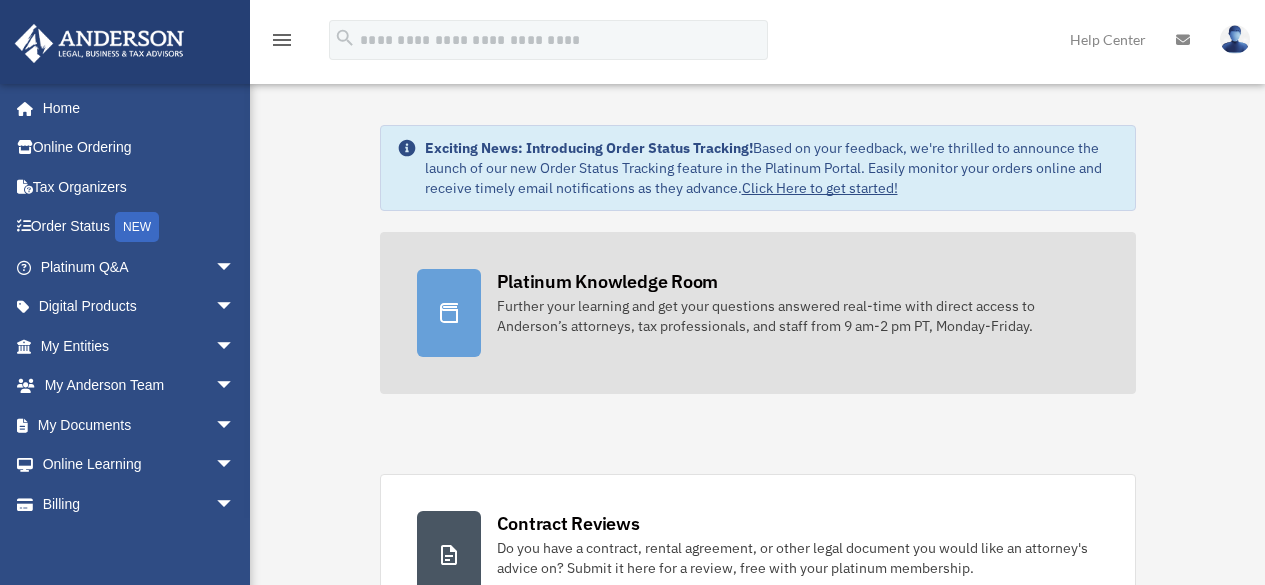 scroll, scrollTop: 0, scrollLeft: 0, axis: both 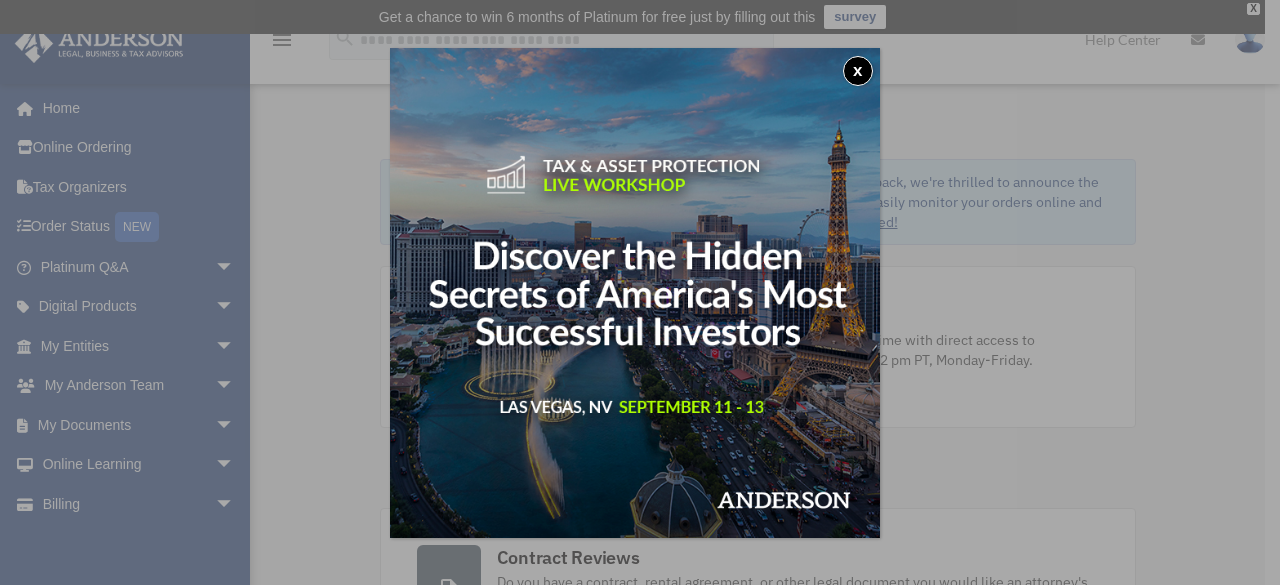 click on "x" at bounding box center [858, 71] 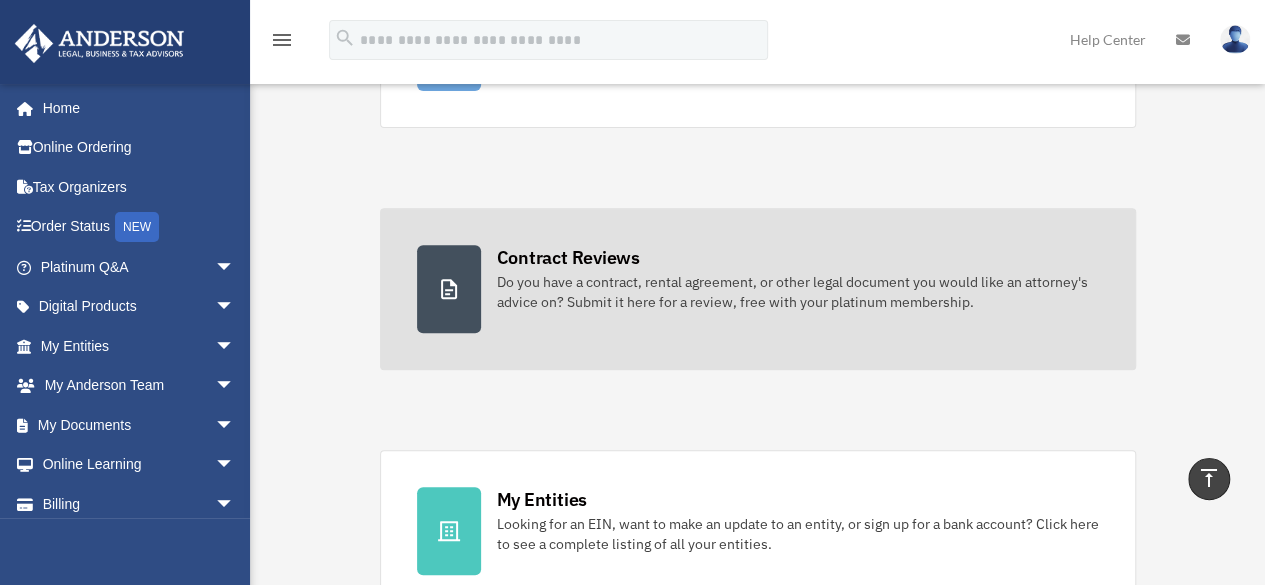 scroll, scrollTop: 0, scrollLeft: 0, axis: both 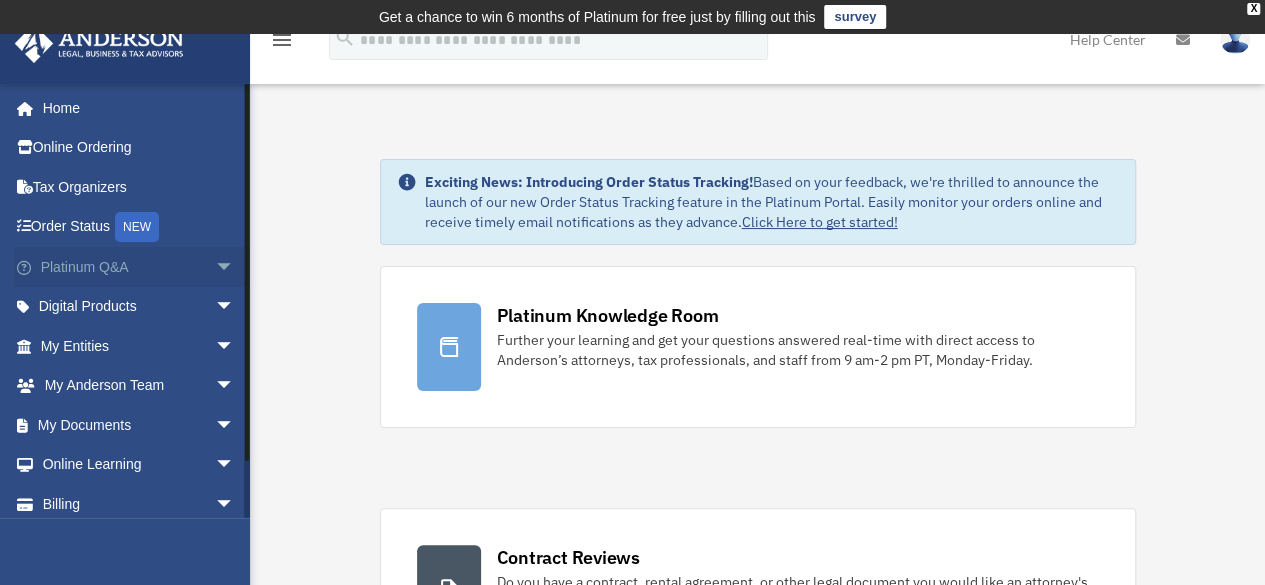 click on "arrow_drop_down" at bounding box center (235, 267) 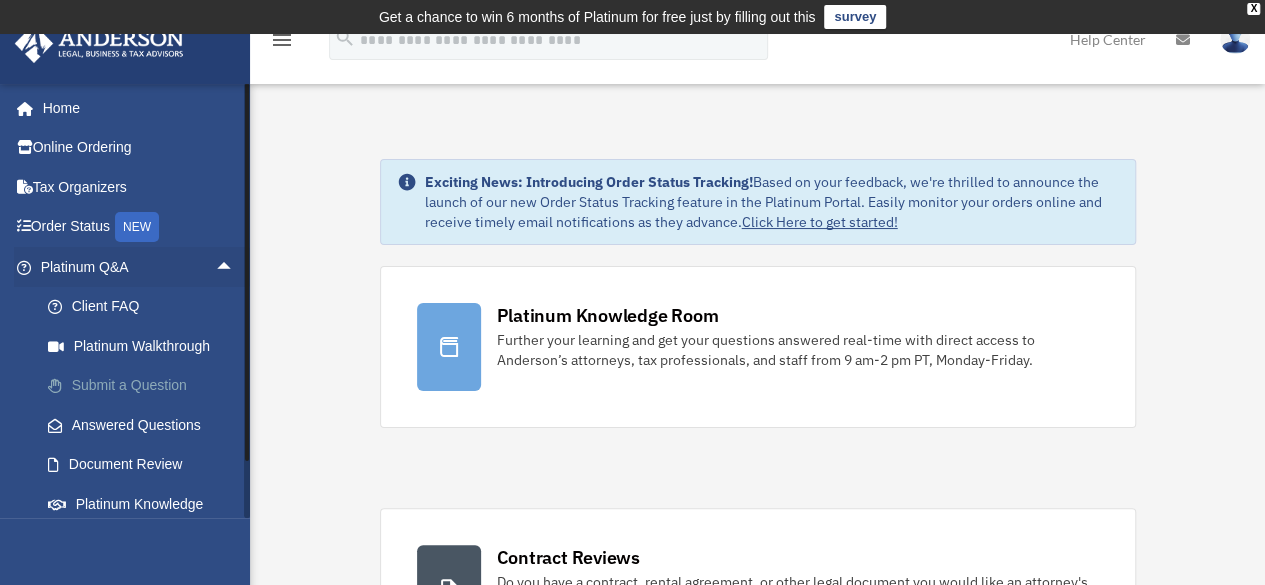 click on "Submit a Question" at bounding box center [146, 386] 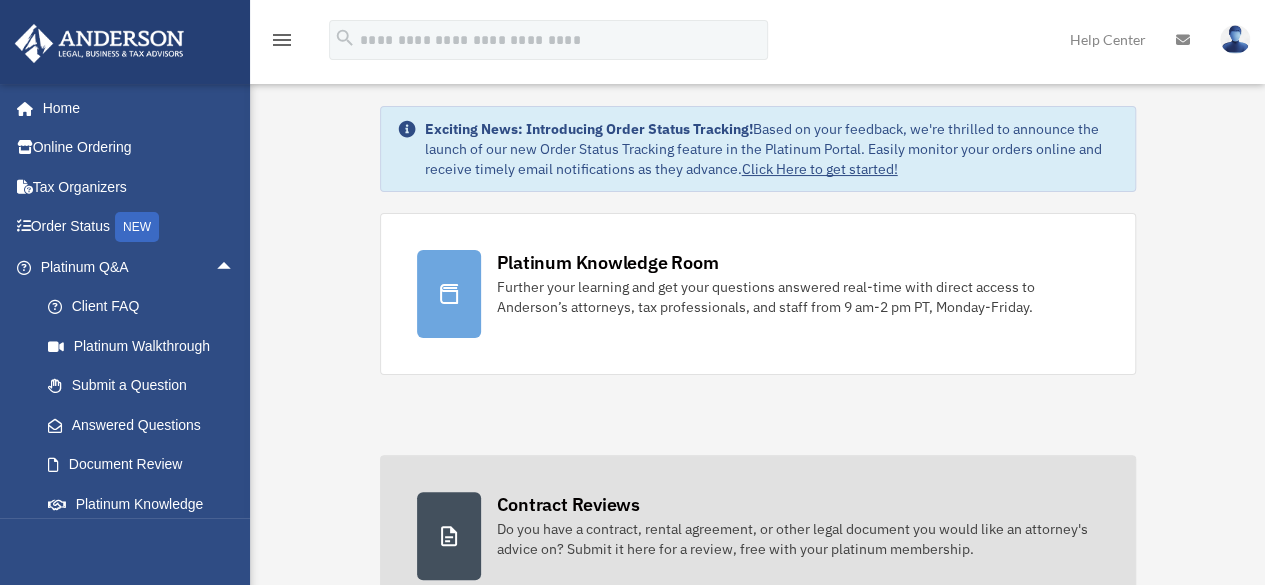 scroll, scrollTop: 157, scrollLeft: 0, axis: vertical 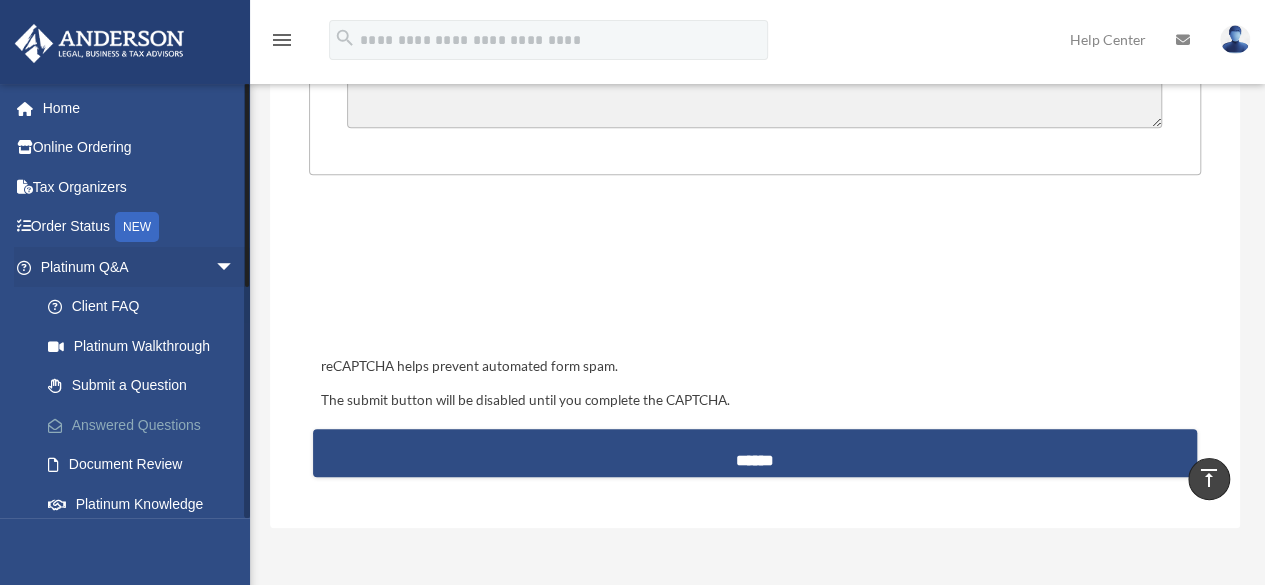 click on "Answered Questions" at bounding box center [146, 425] 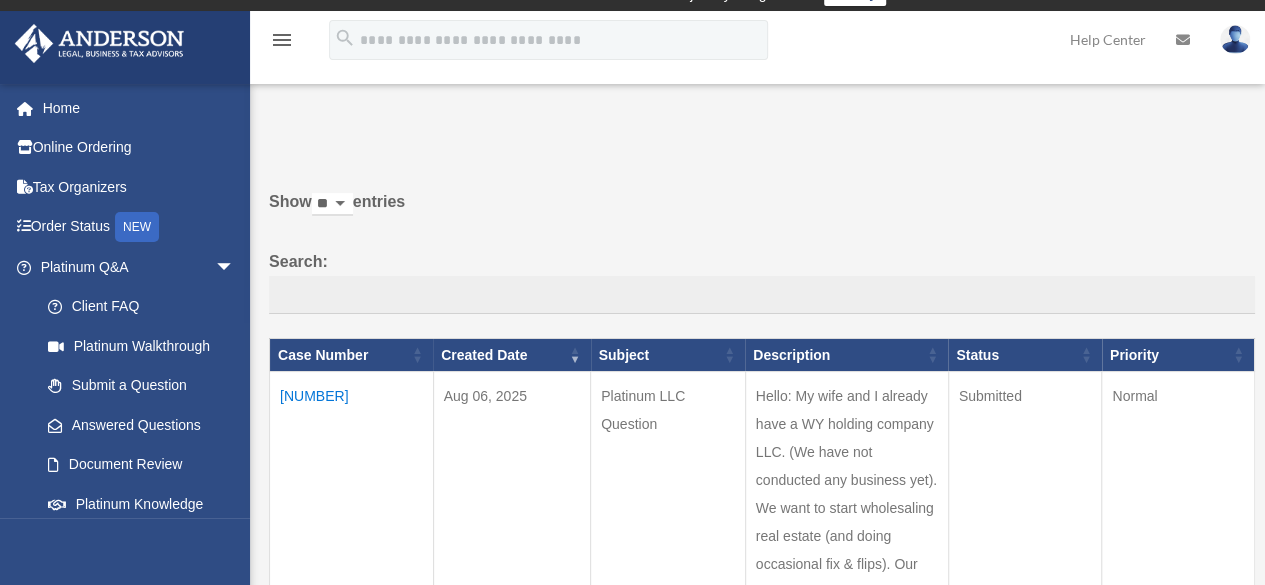 scroll, scrollTop: 0, scrollLeft: 0, axis: both 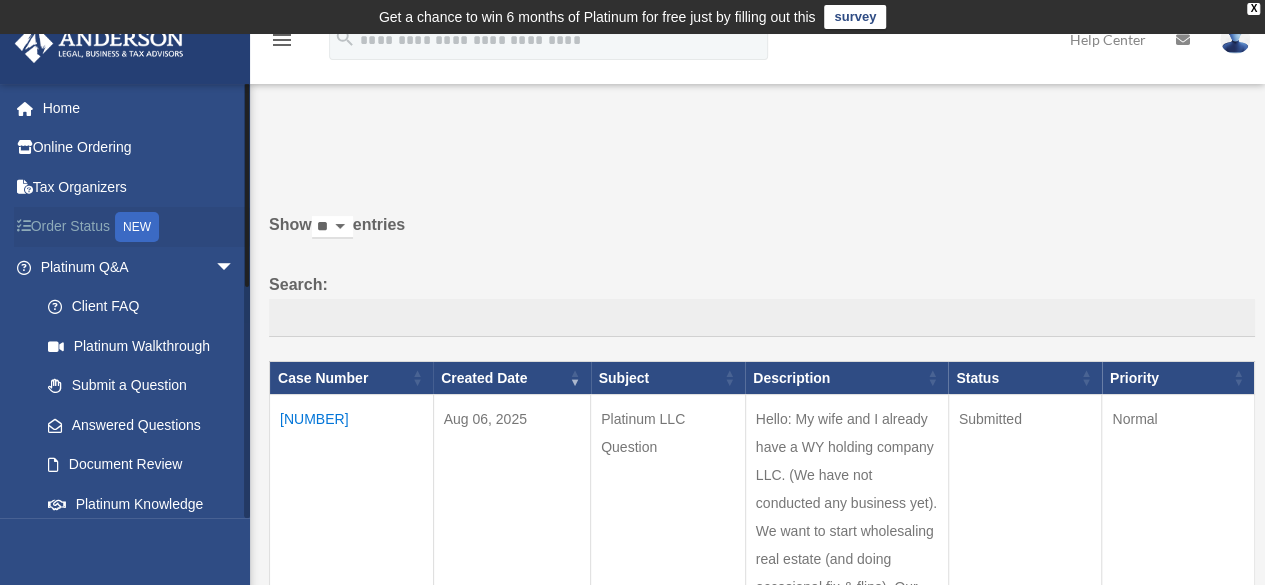 click on "Order Status  NEW" at bounding box center (139, 227) 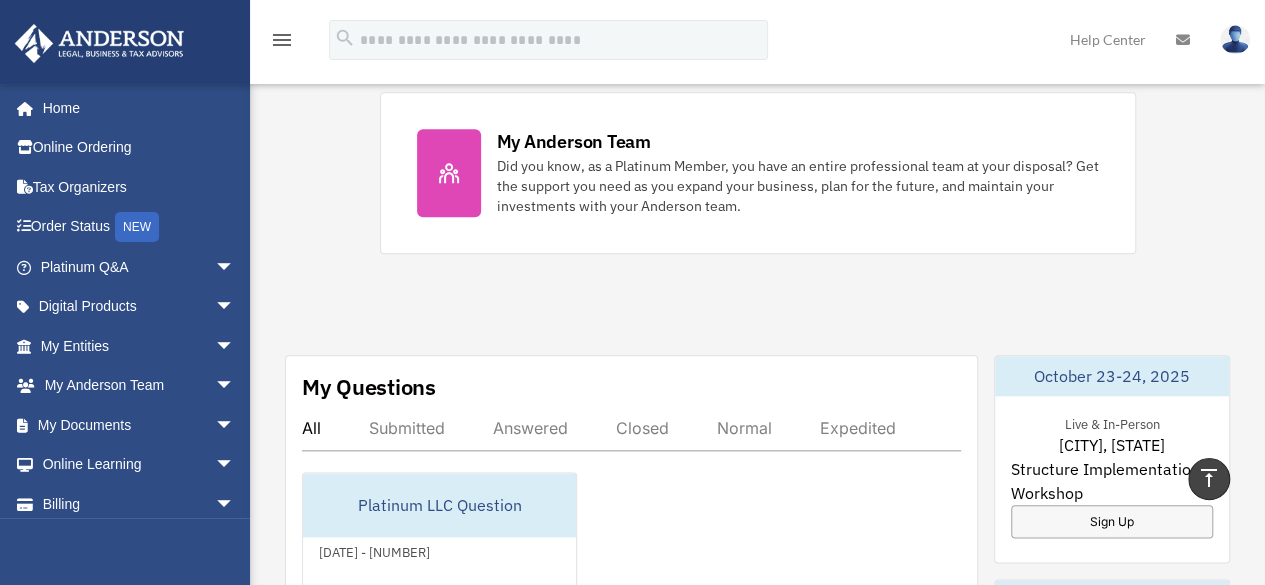 scroll, scrollTop: 800, scrollLeft: 0, axis: vertical 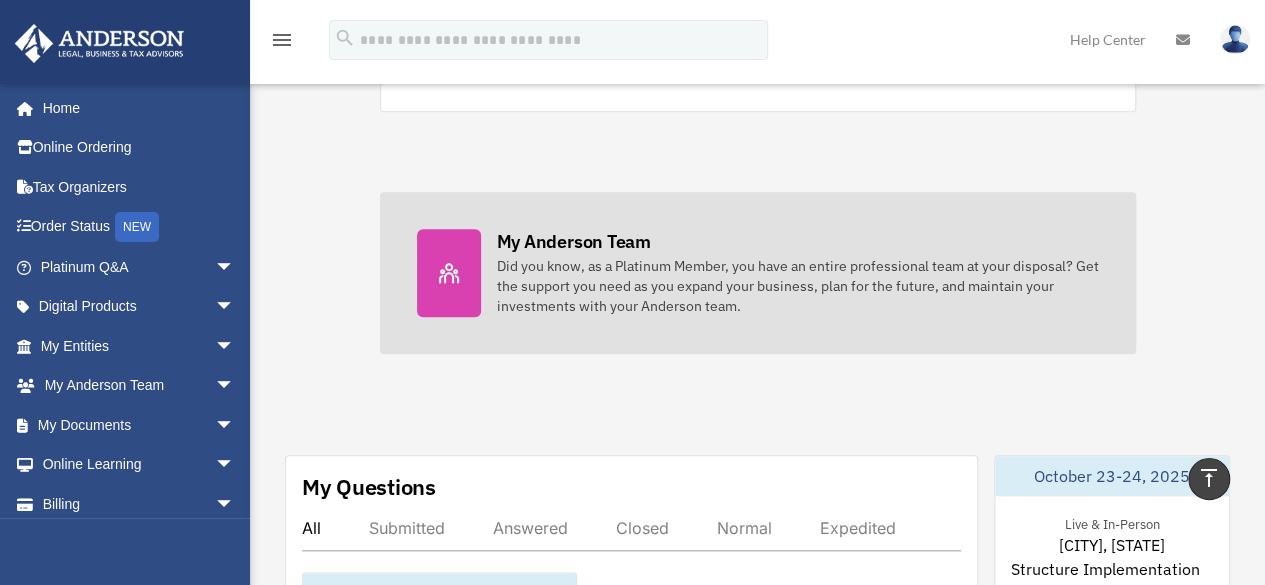 click on "My Anderson Team
Did you know, as a Platinum Member, you have an entire professional team at your disposal? Get the support you need as you expand your business, plan for the future, and maintain your investments with your Anderson team." at bounding box center (798, 272) 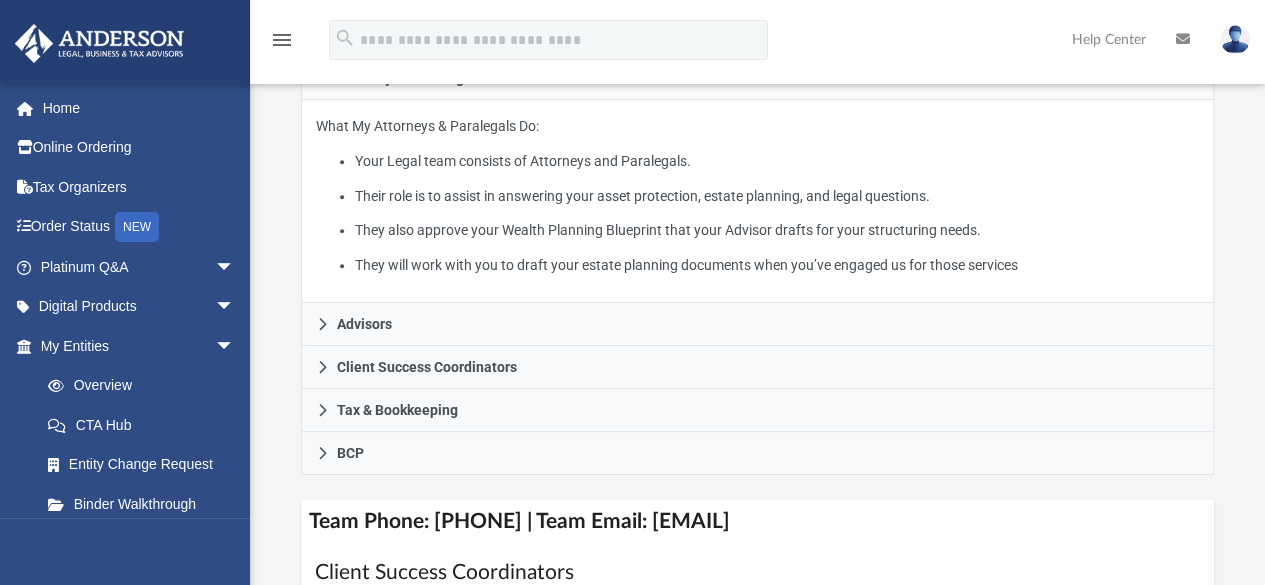 scroll, scrollTop: 500, scrollLeft: 0, axis: vertical 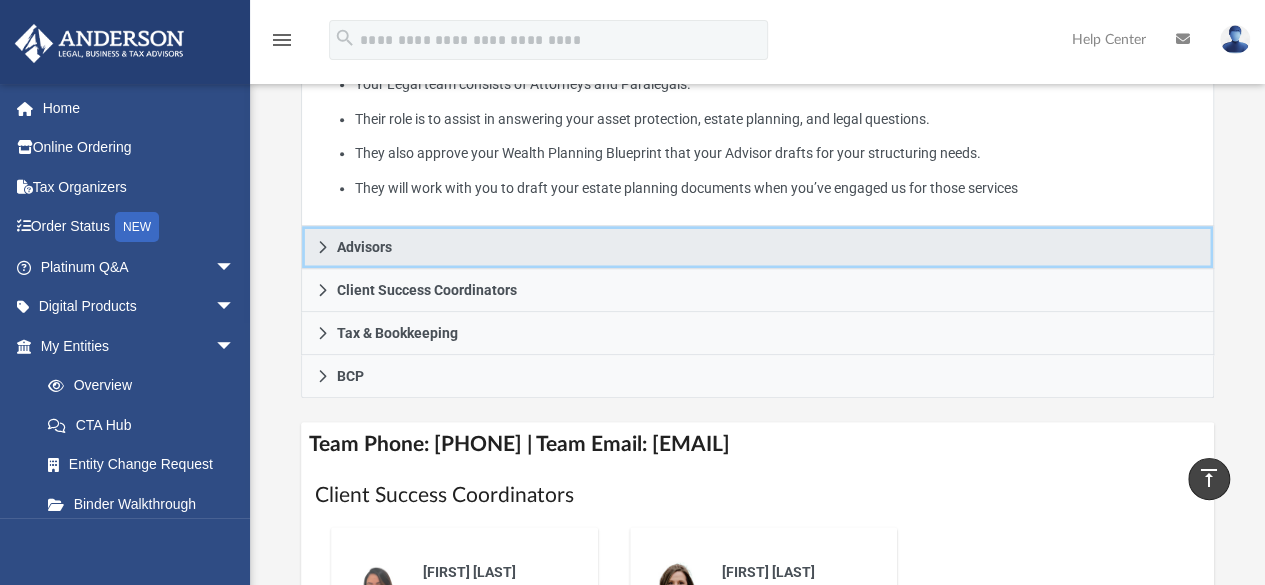 click on "Advisors" at bounding box center [364, 247] 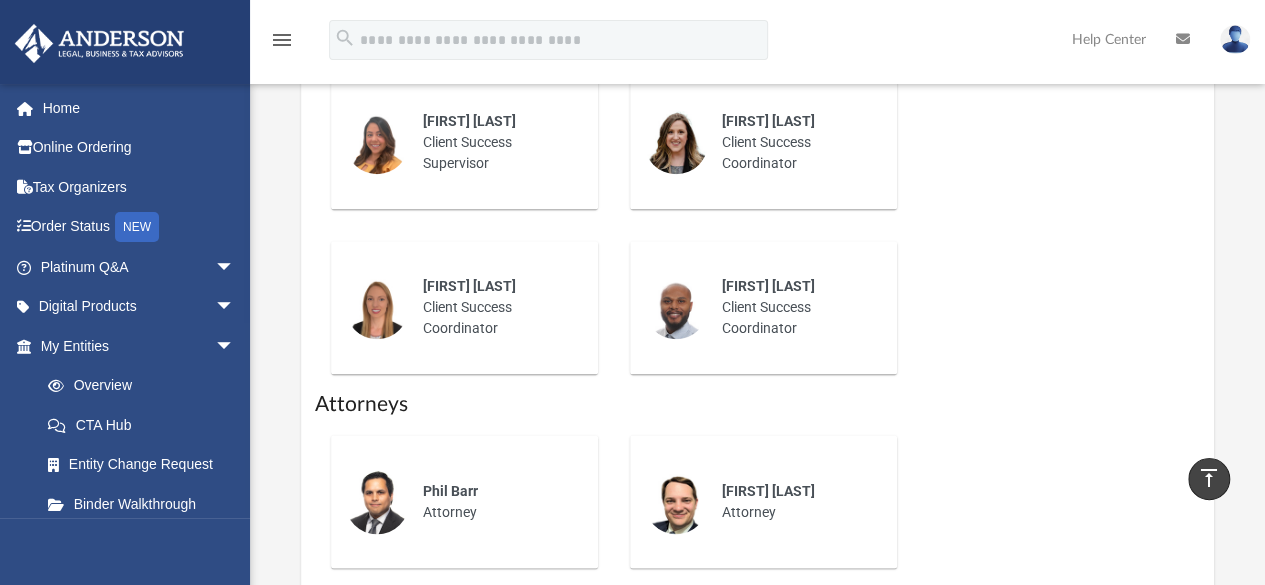 scroll, scrollTop: 600, scrollLeft: 0, axis: vertical 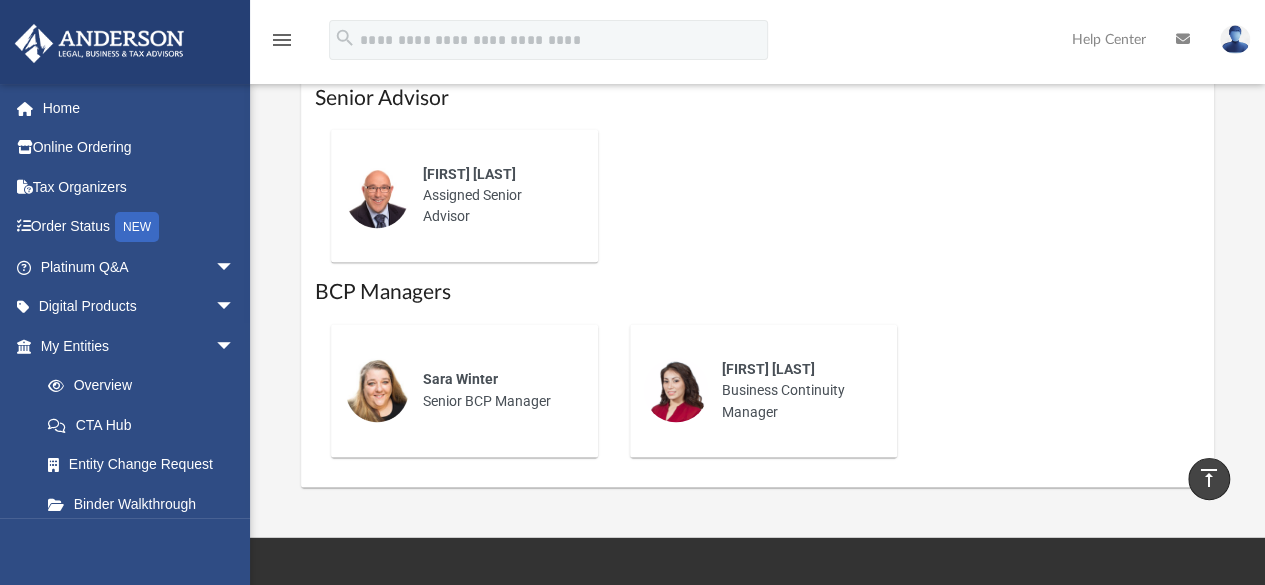 click on "[FIRST] [LAST]" at bounding box center (469, 174) 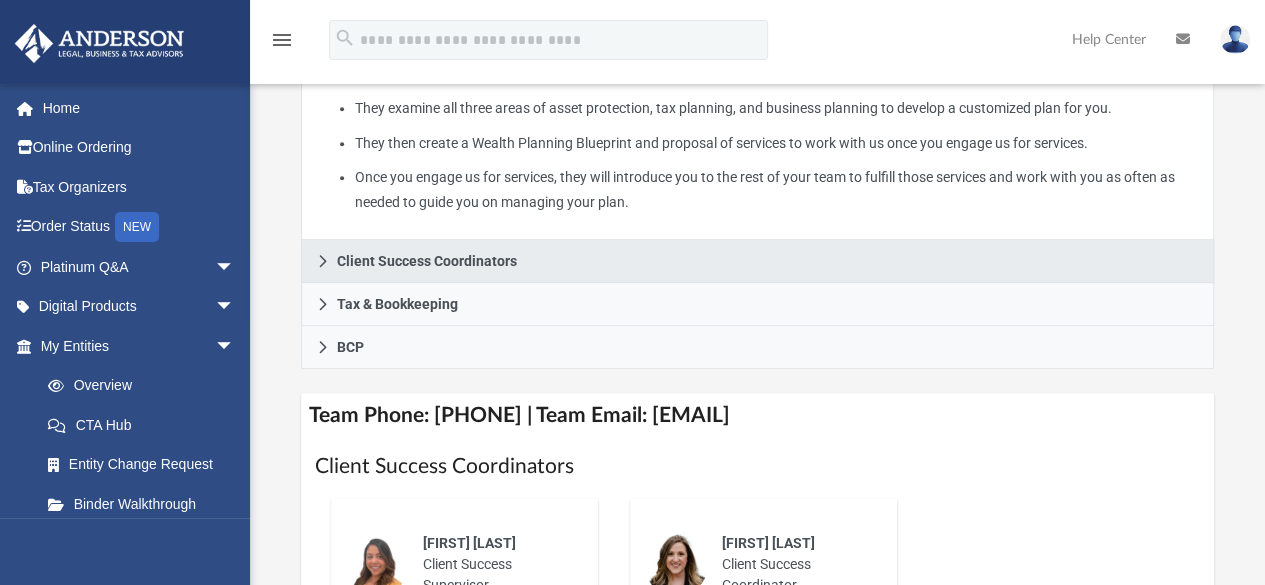 scroll, scrollTop: 600, scrollLeft: 0, axis: vertical 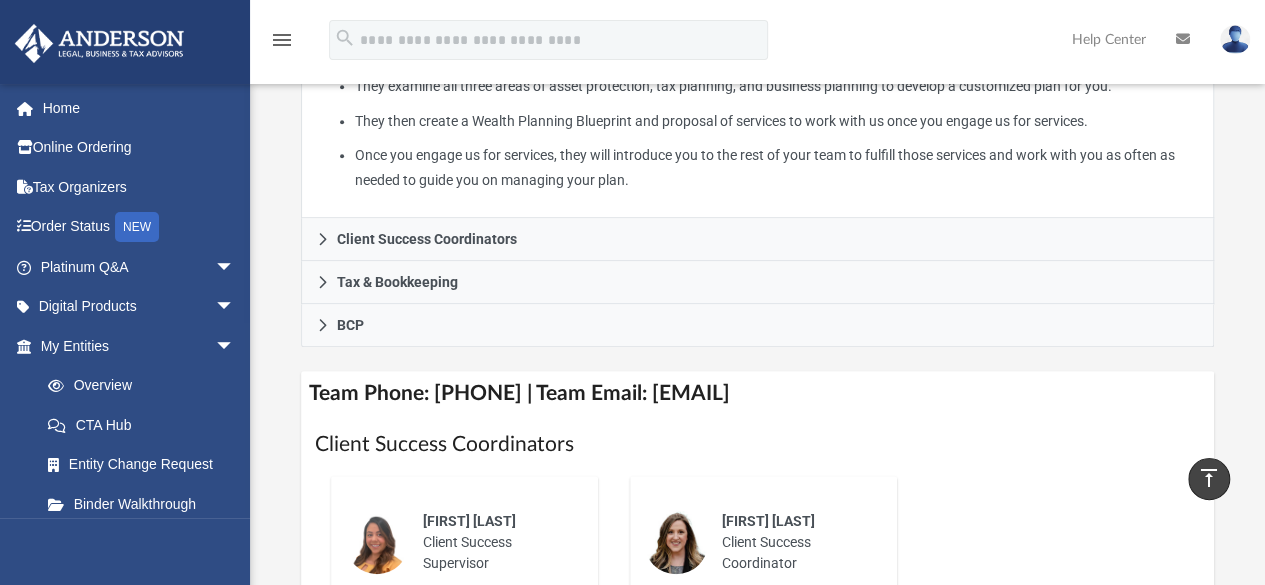 drag, startPoint x: 1018, startPoint y: 421, endPoint x: 712, endPoint y: 412, distance: 306.13232 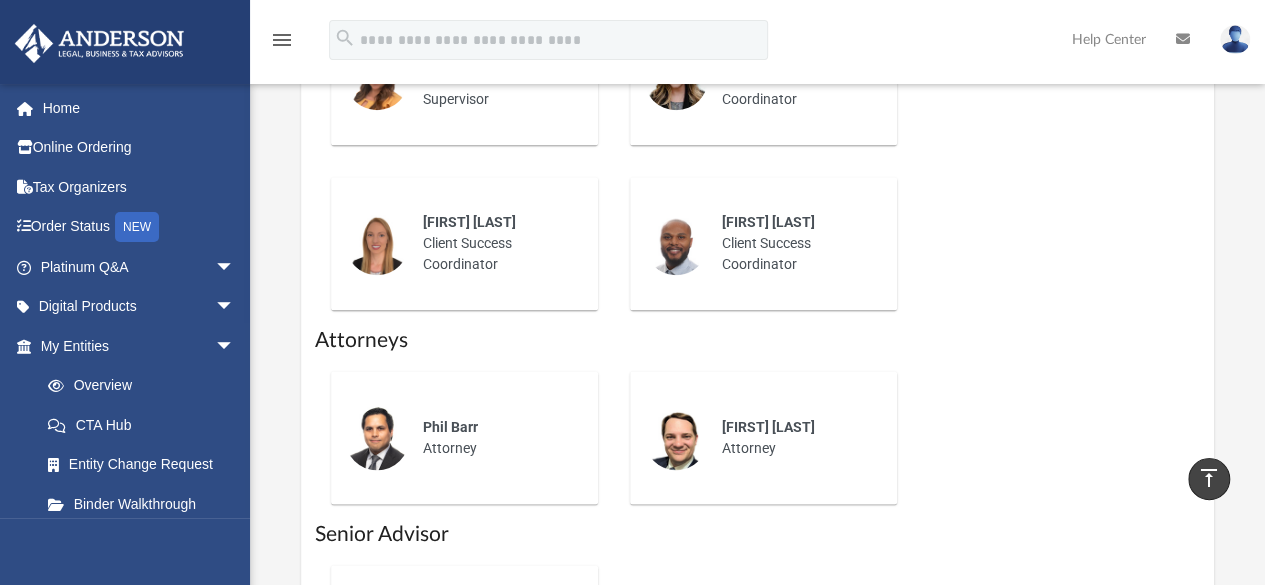 scroll, scrollTop: 1200, scrollLeft: 0, axis: vertical 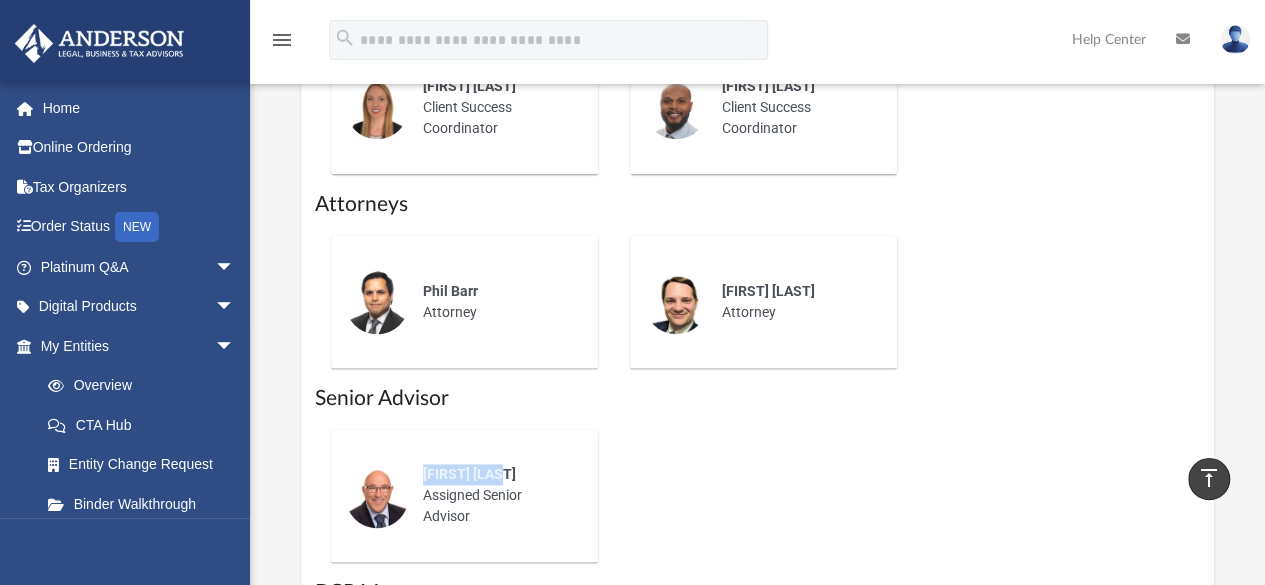 drag, startPoint x: 522, startPoint y: 499, endPoint x: 426, endPoint y: 496, distance: 96.04687 